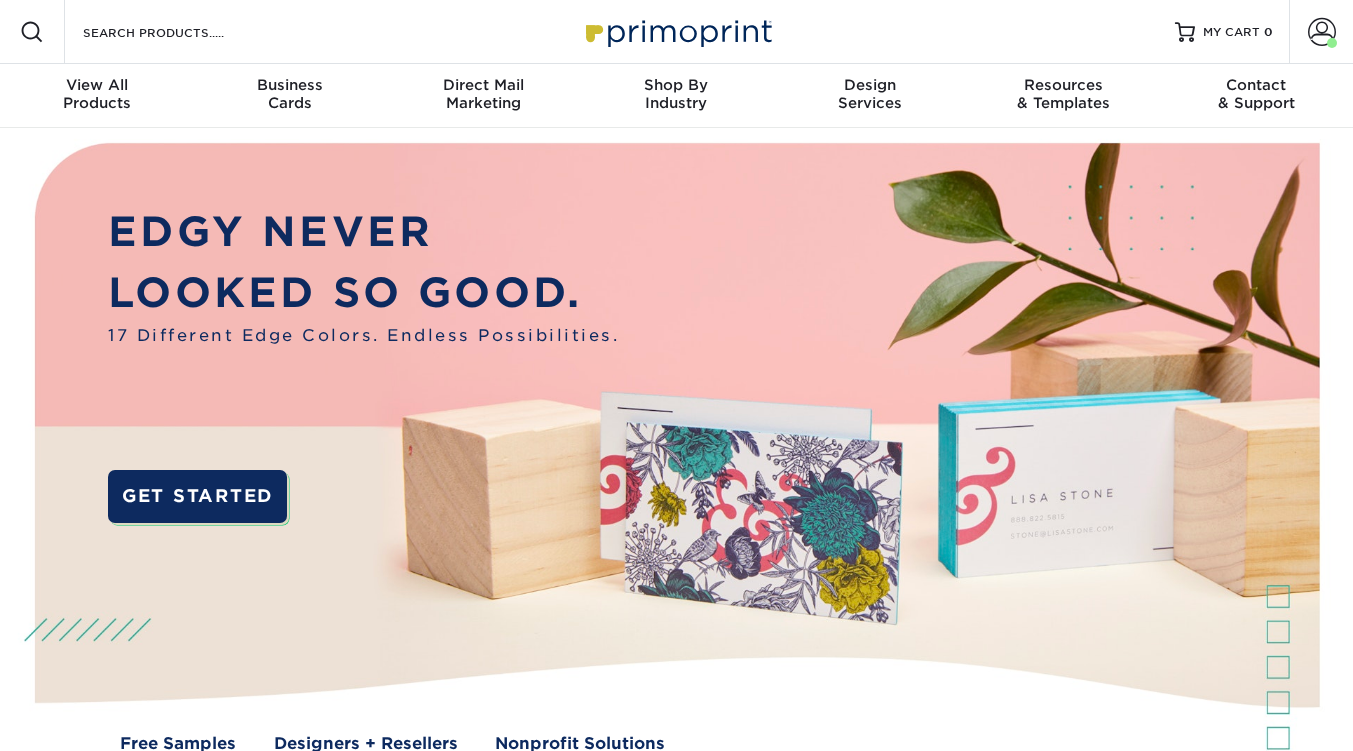 scroll, scrollTop: 0, scrollLeft: 0, axis: both 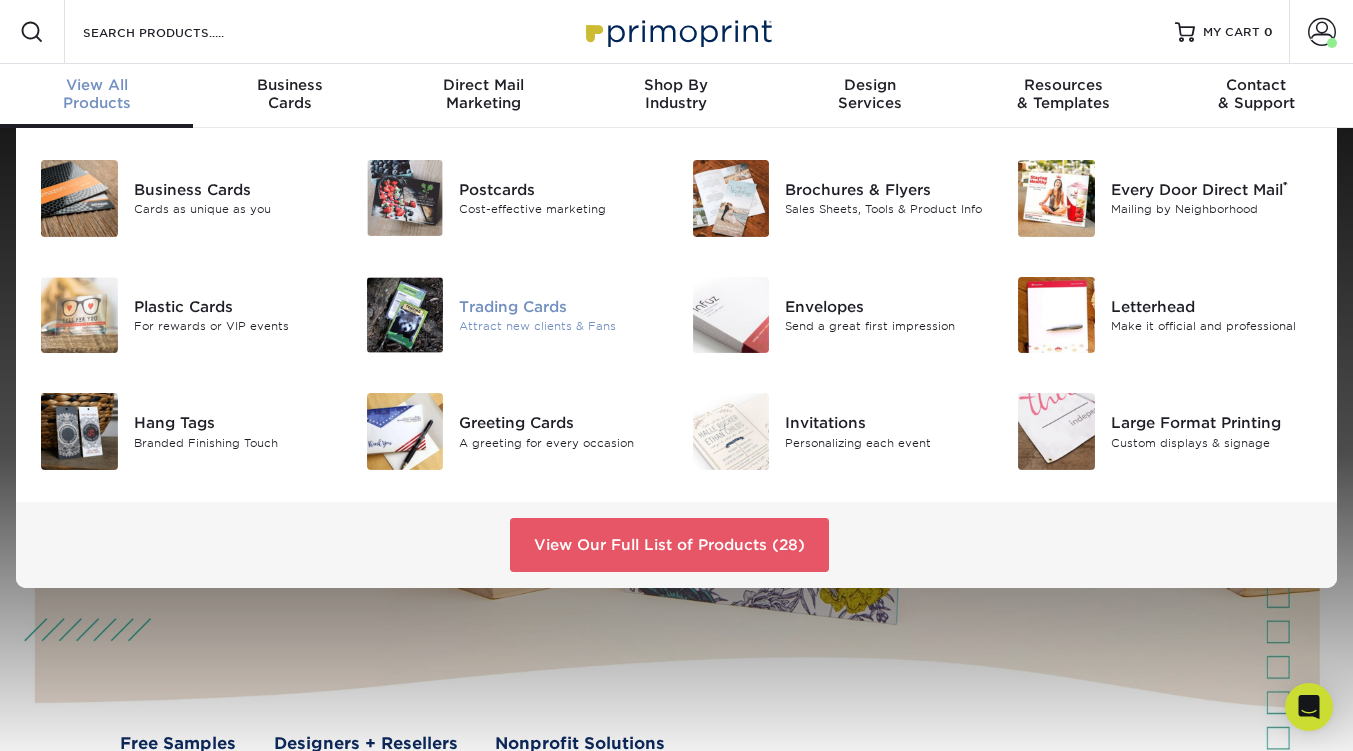 click on "Trading Cards" at bounding box center (560, 307) 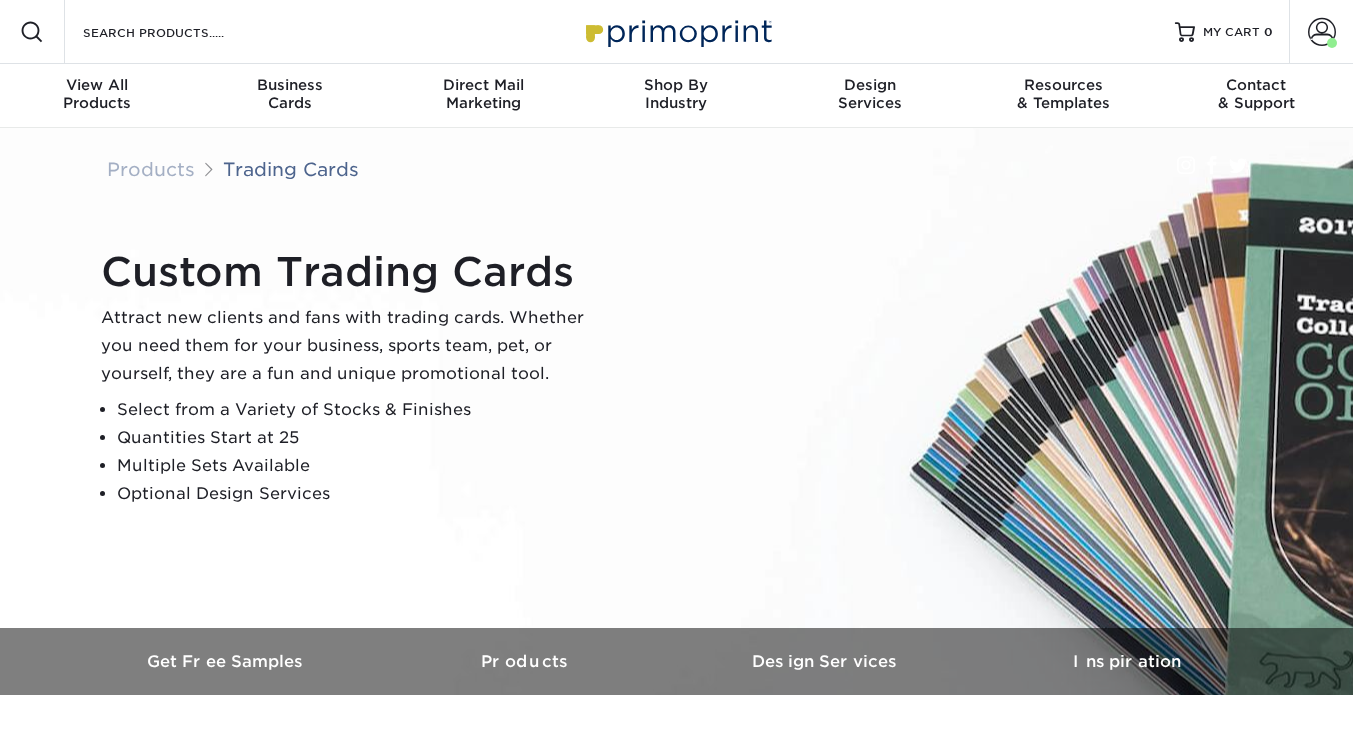 scroll, scrollTop: 0, scrollLeft: 0, axis: both 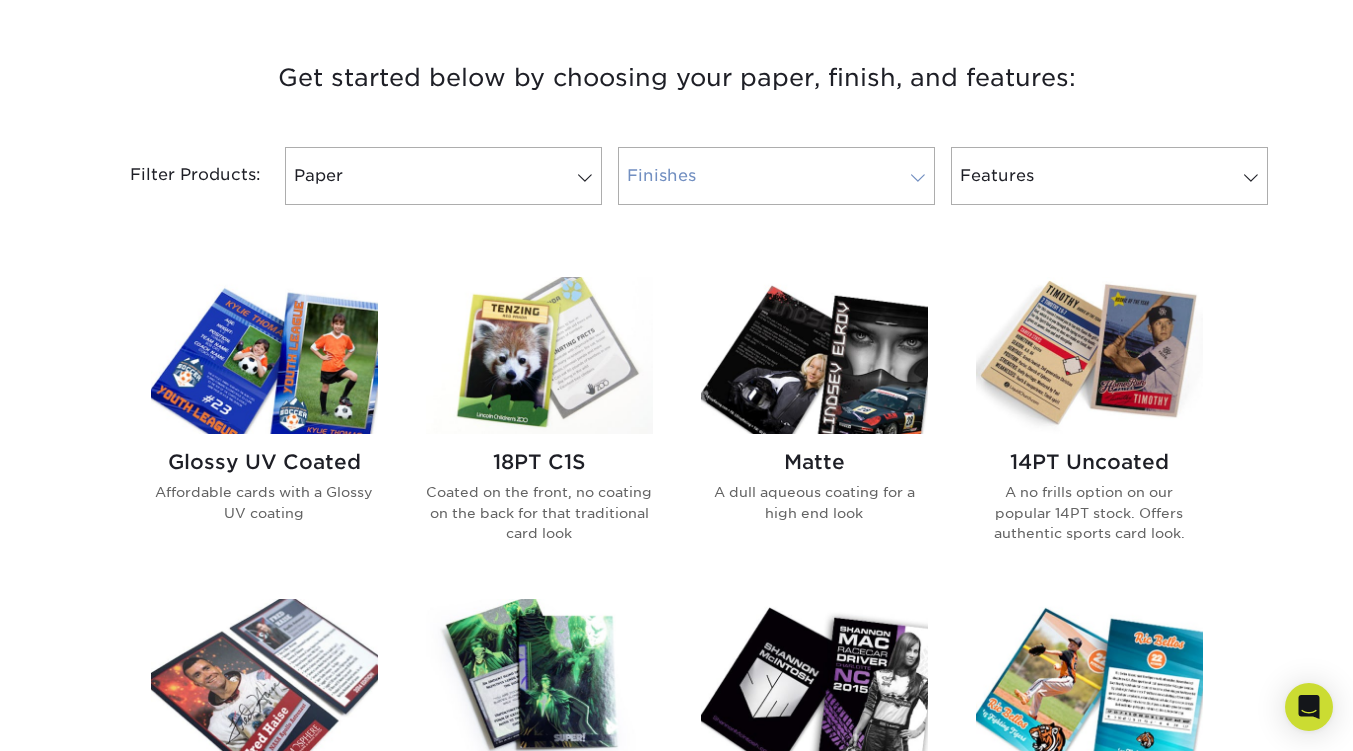 click on "Finishes" at bounding box center (776, 176) 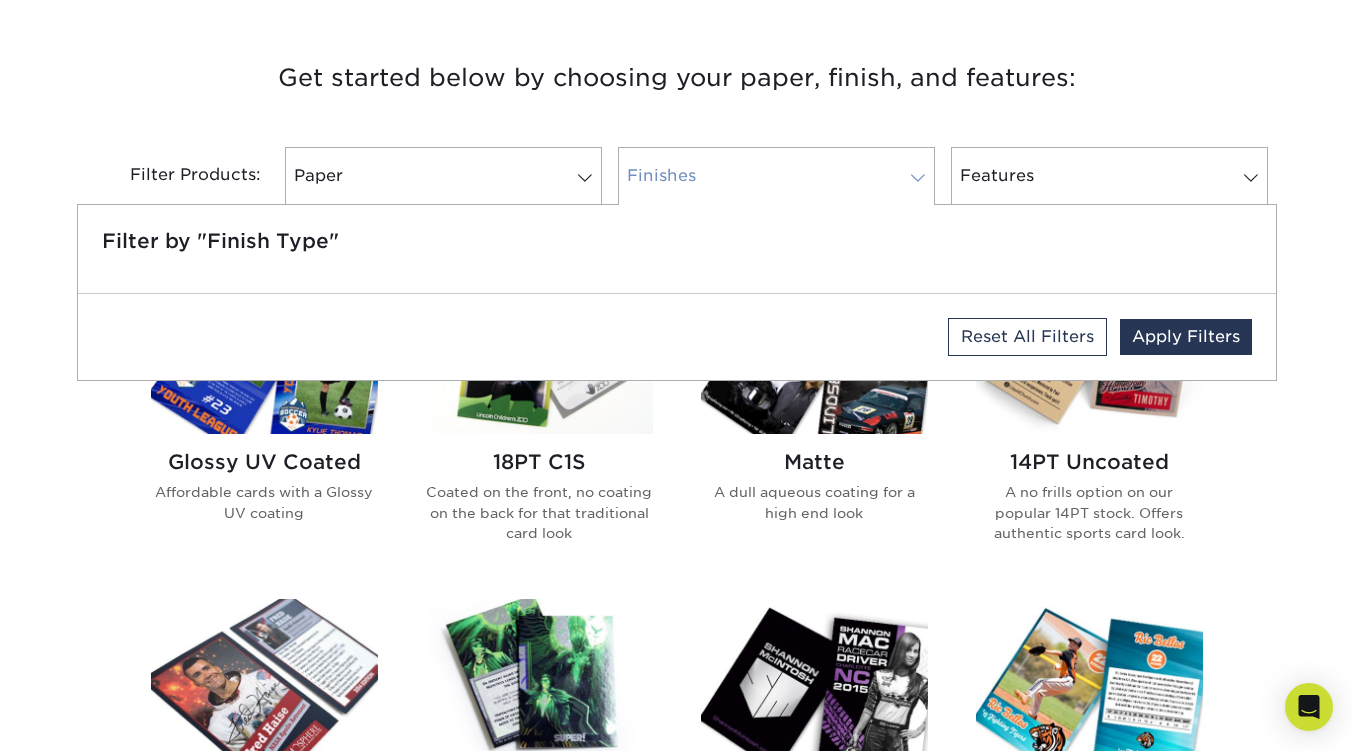 click on "Finishes" at bounding box center (776, 176) 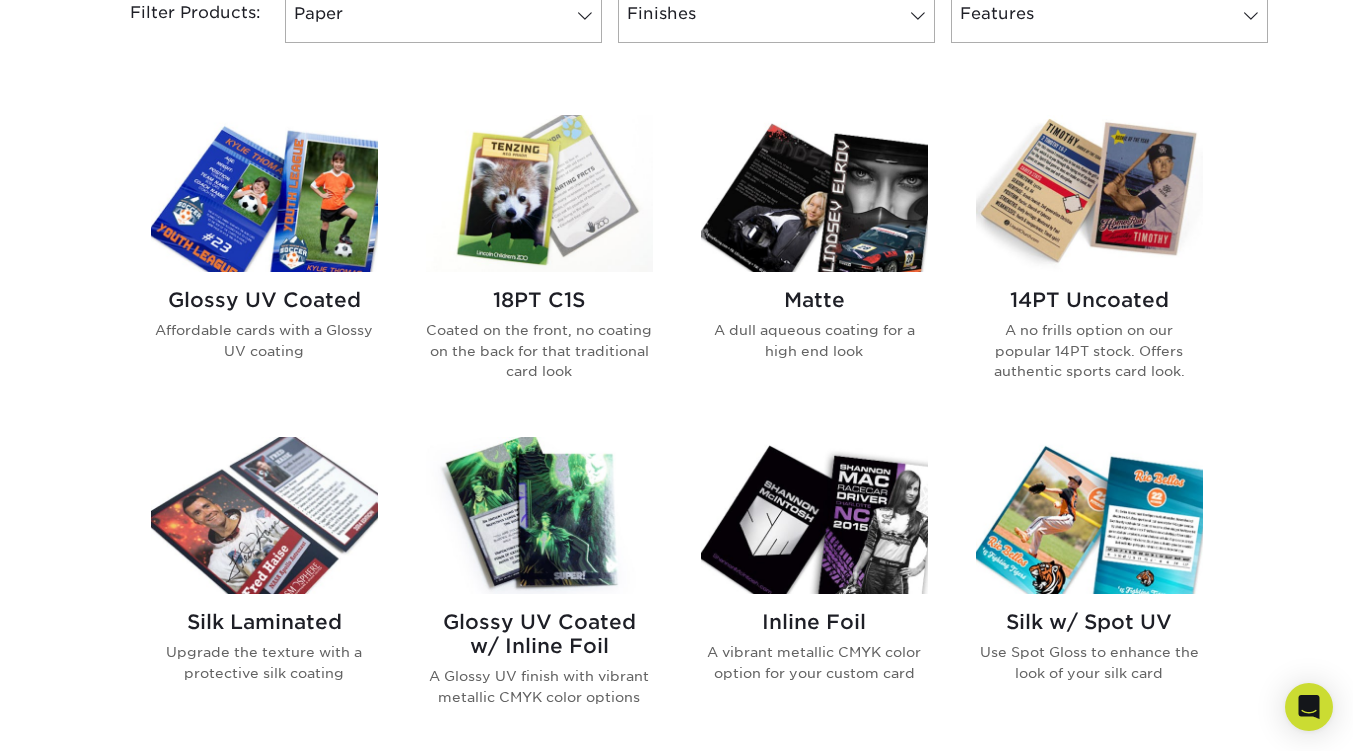 scroll, scrollTop: 897, scrollLeft: 0, axis: vertical 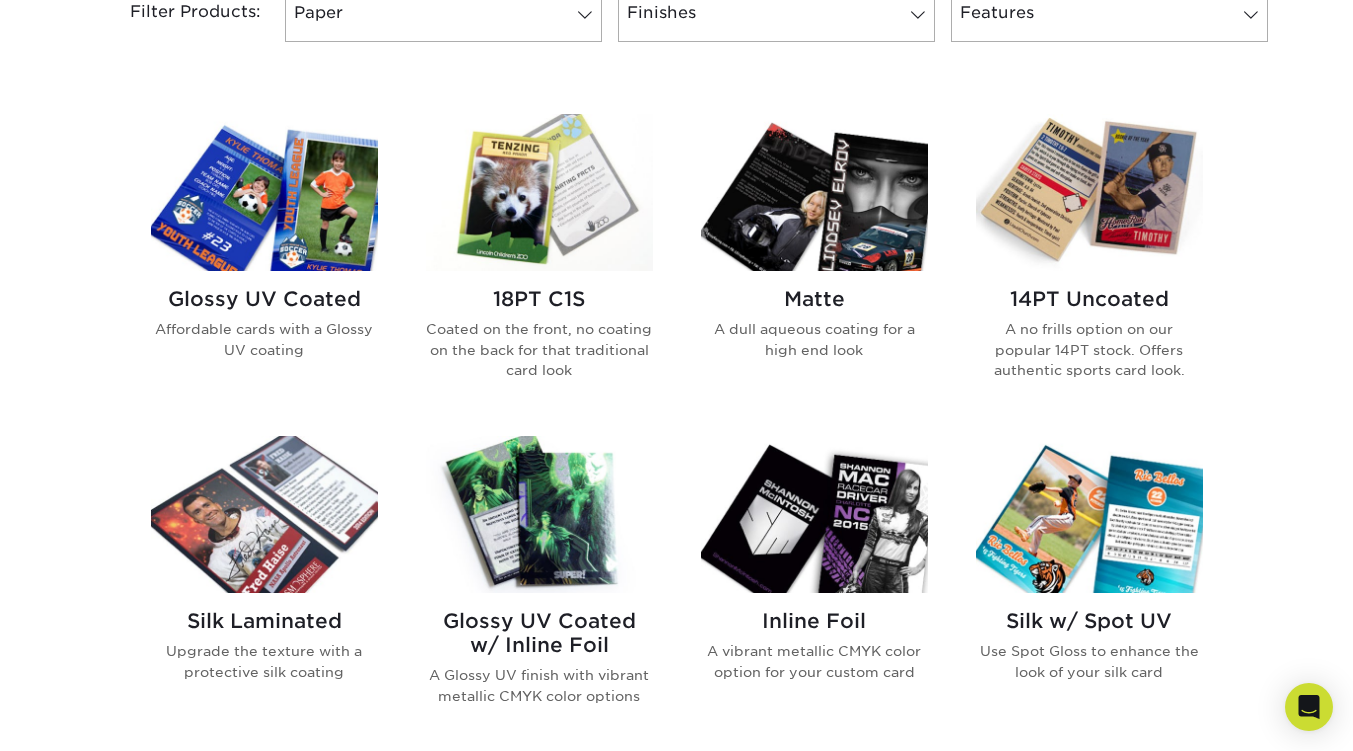 click at bounding box center (539, 192) 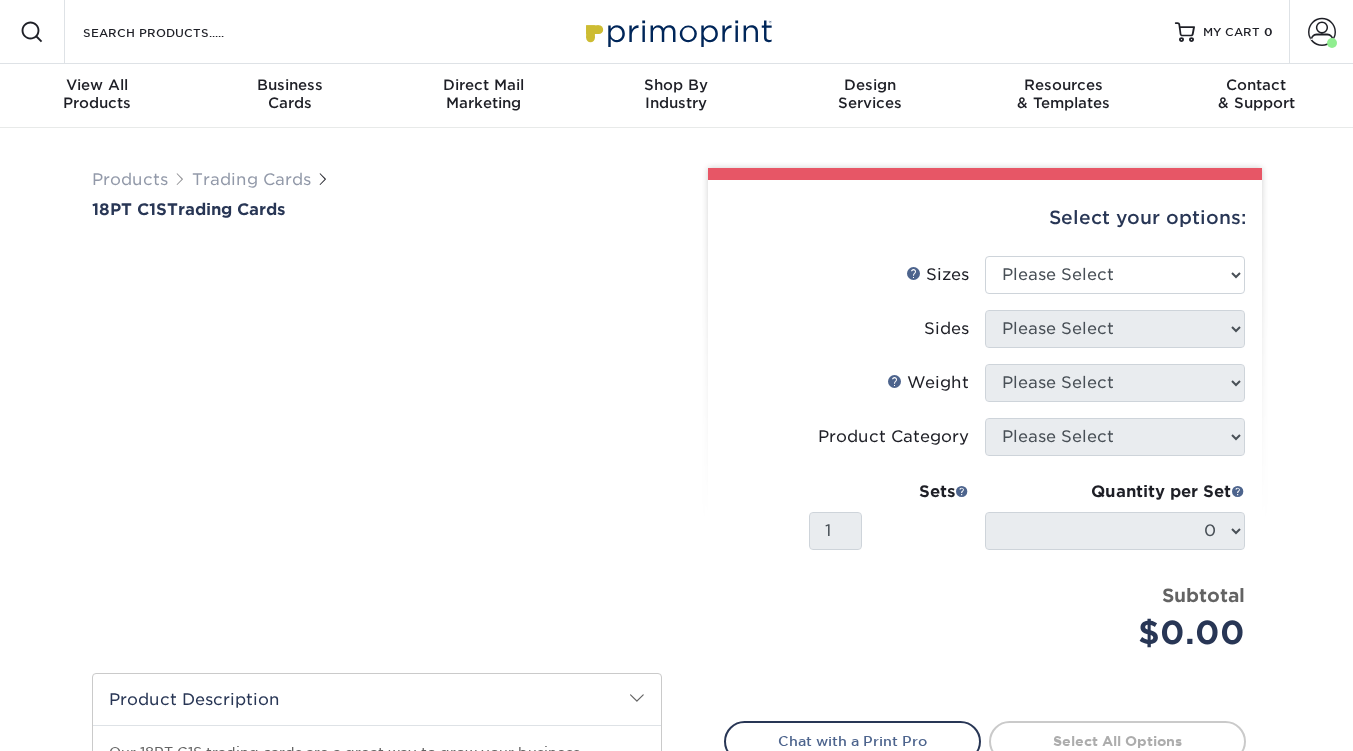 scroll, scrollTop: 0, scrollLeft: 0, axis: both 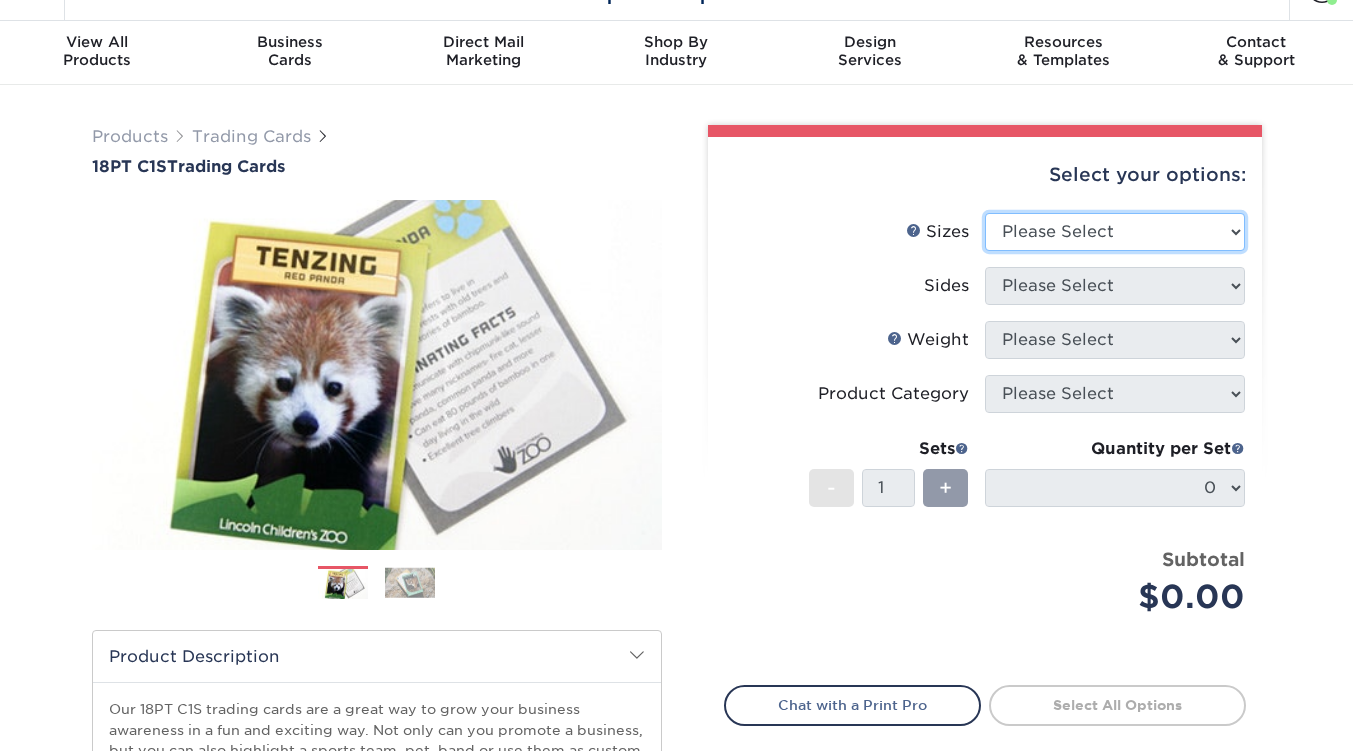 click on "Please Select
2.5" x 3.5"" at bounding box center [1115, 232] 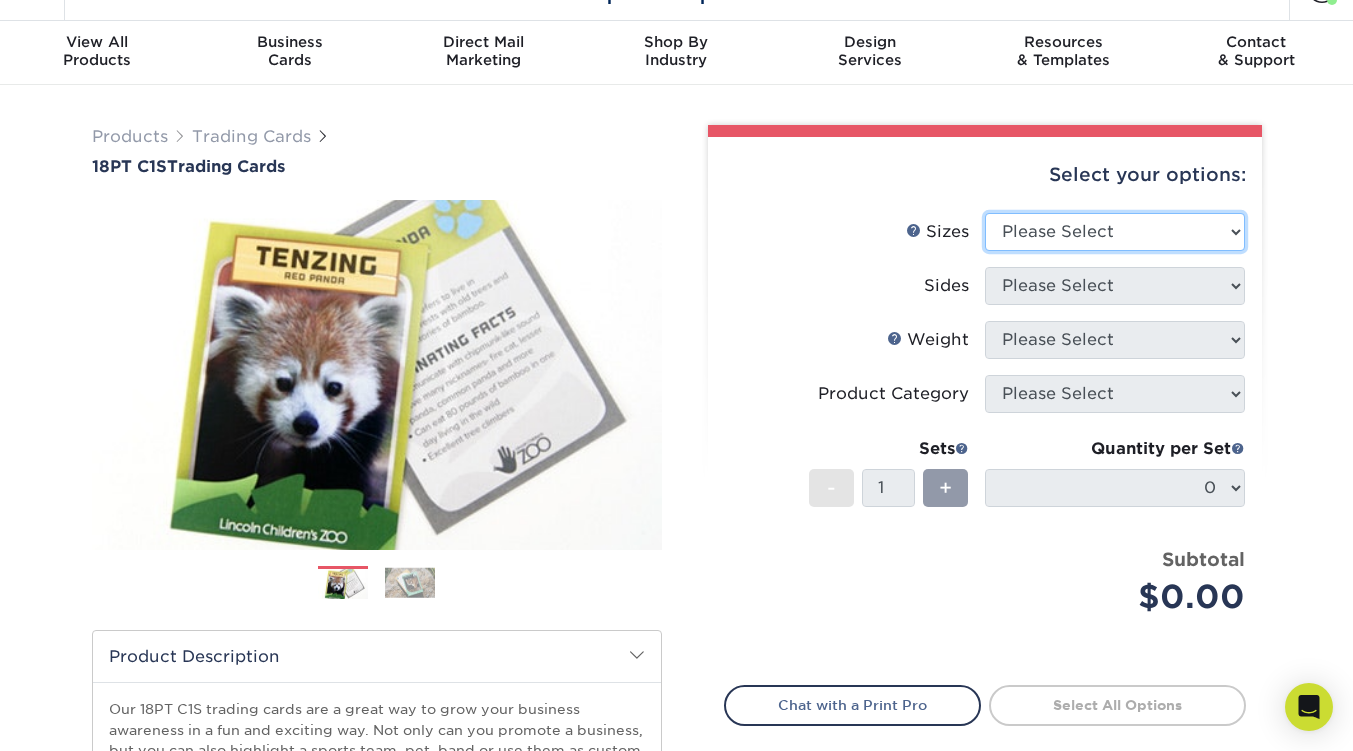 select on "2.50x3.50" 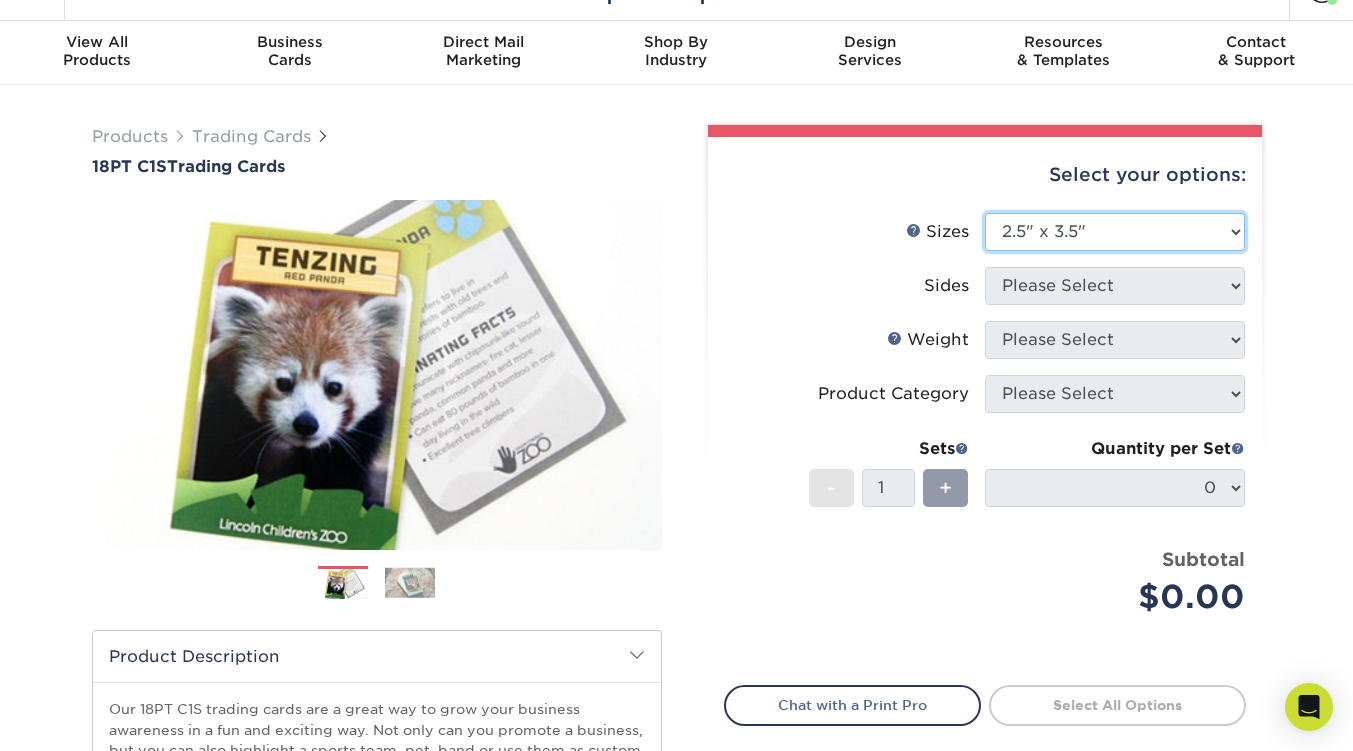 click on "Please Select
2.5" x 3.5"" at bounding box center [1115, 232] 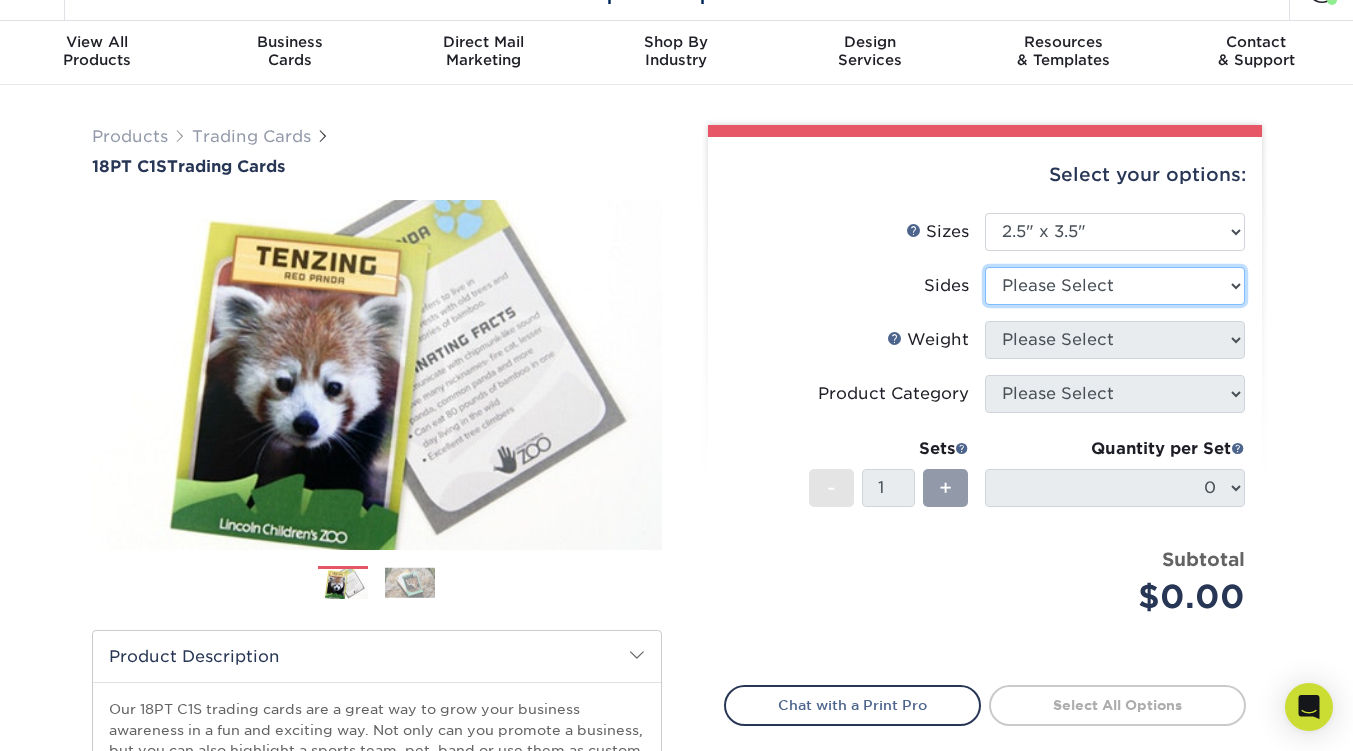 click on "Please Select Print Both Sides Print Front Only" at bounding box center (1115, 286) 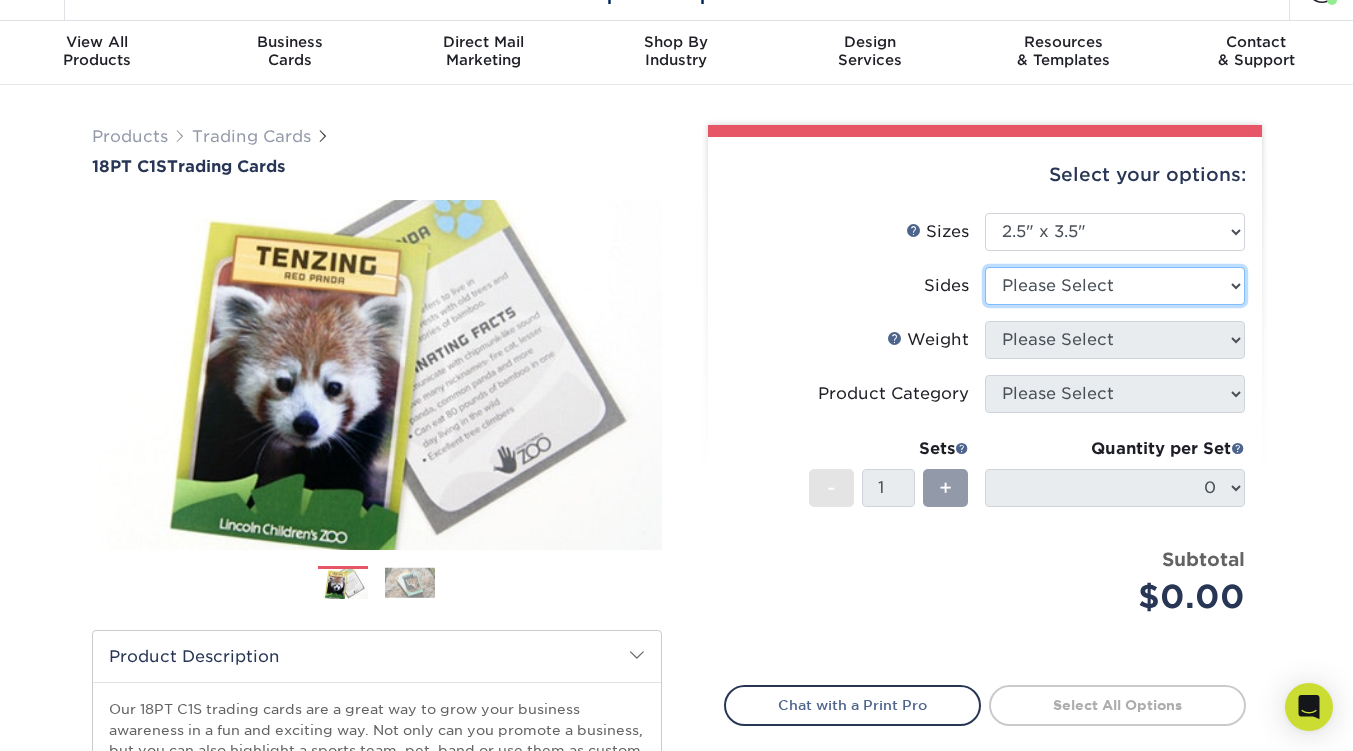 select on "13abbda7-1d64-4f25-8bb2-c179b224825d" 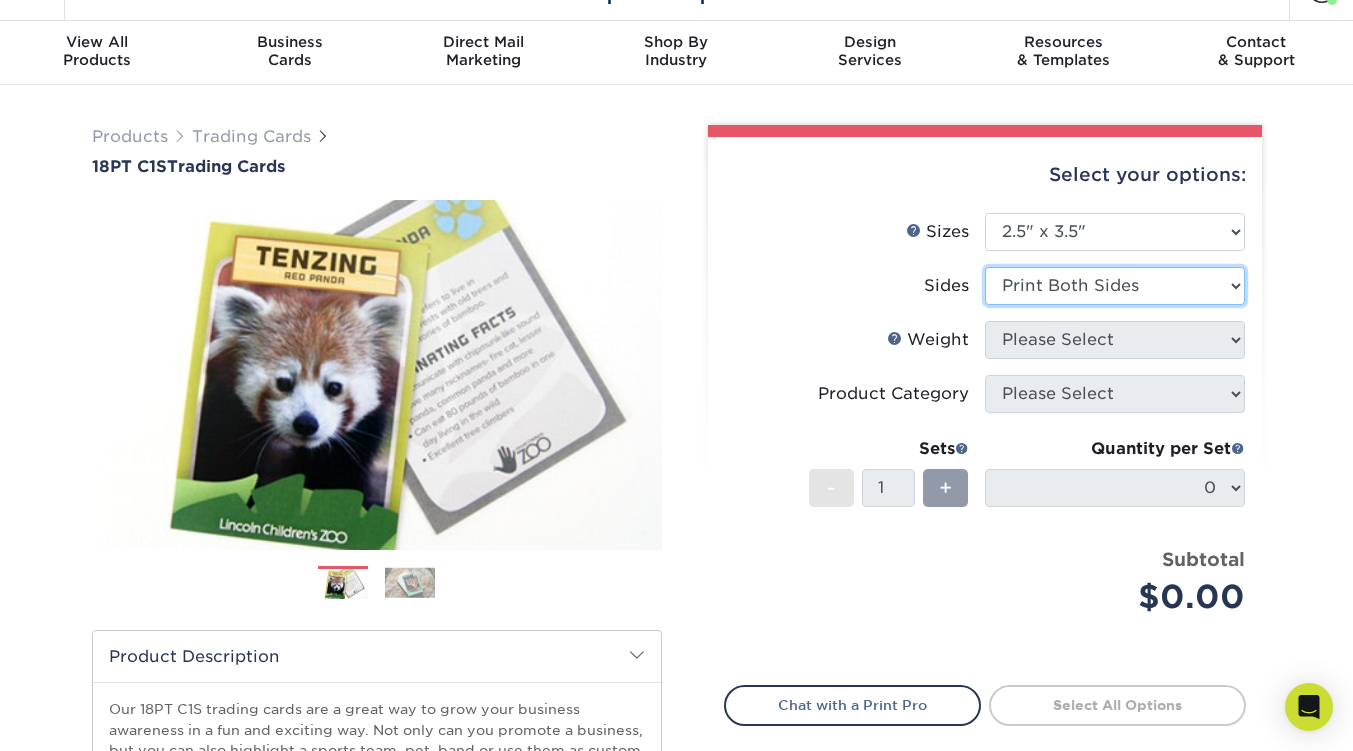 click on "Please Select Print Both Sides Print Front Only" at bounding box center (1115, 286) 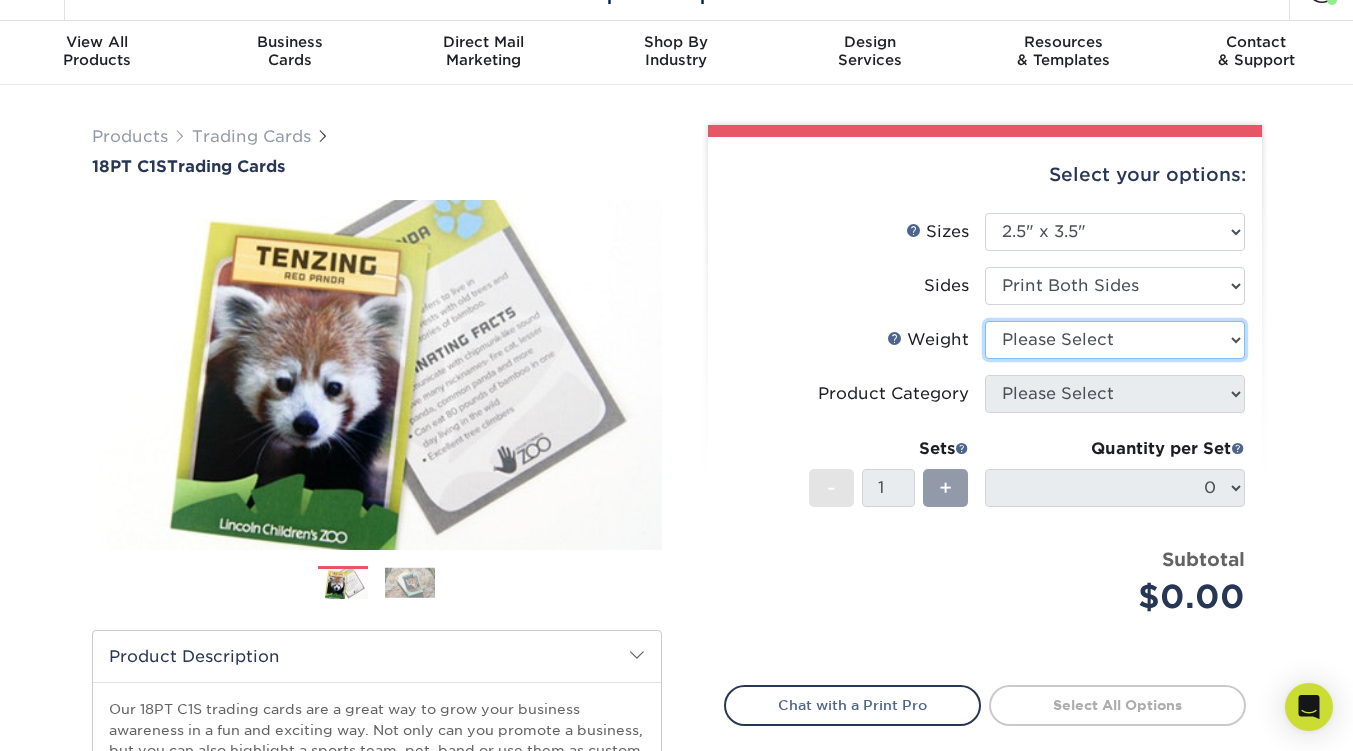 click on "Please Select 18PT C1S" at bounding box center (1115, 340) 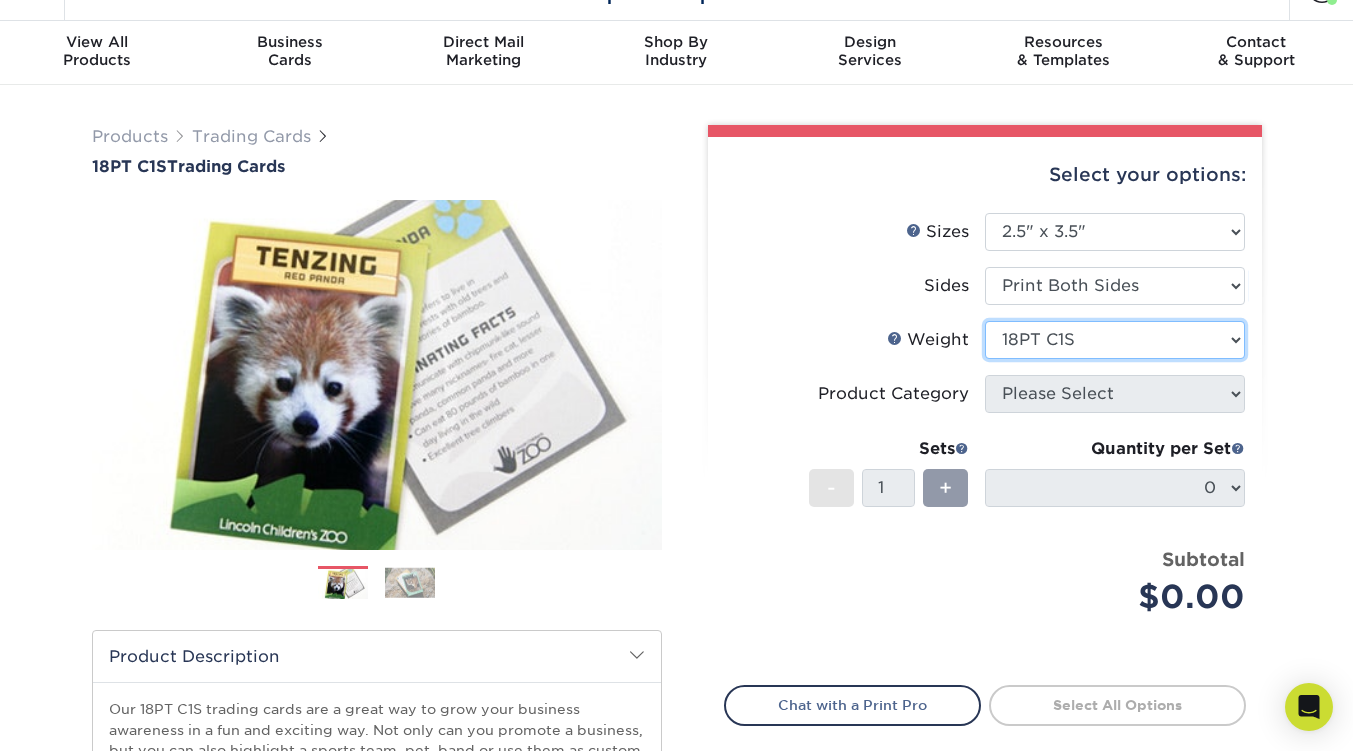 click on "Please Select 18PT C1S" at bounding box center [1115, 340] 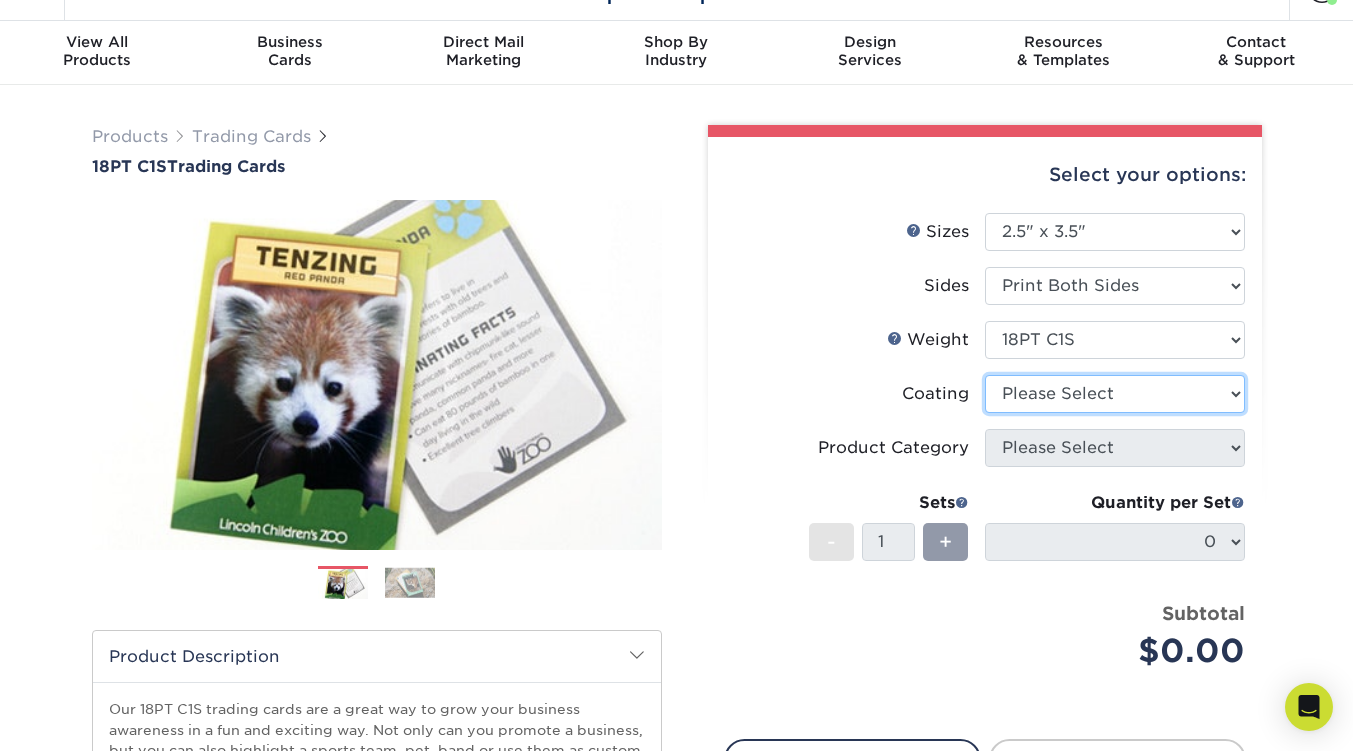 drag, startPoint x: 1057, startPoint y: 401, endPoint x: 1082, endPoint y: 397, distance: 25.317978 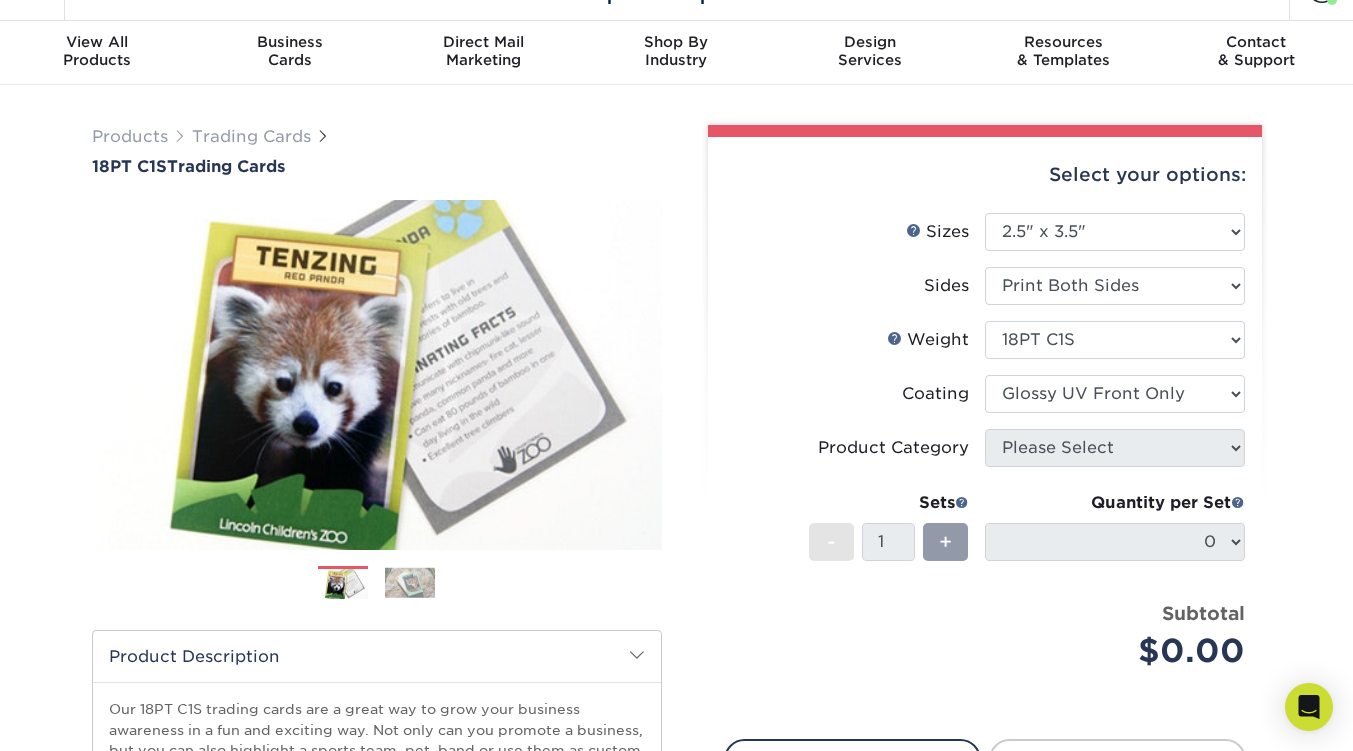 click at bounding box center [1115, 394] 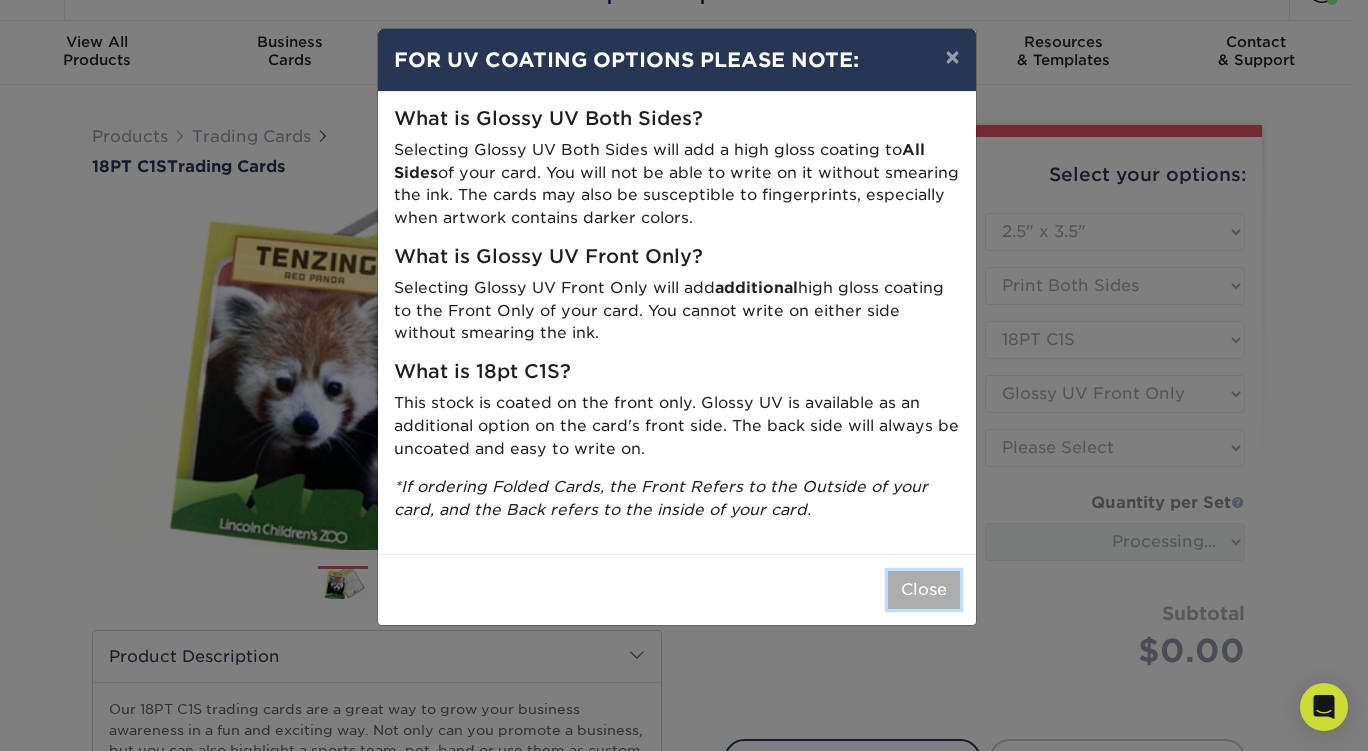 click on "Close" at bounding box center (924, 590) 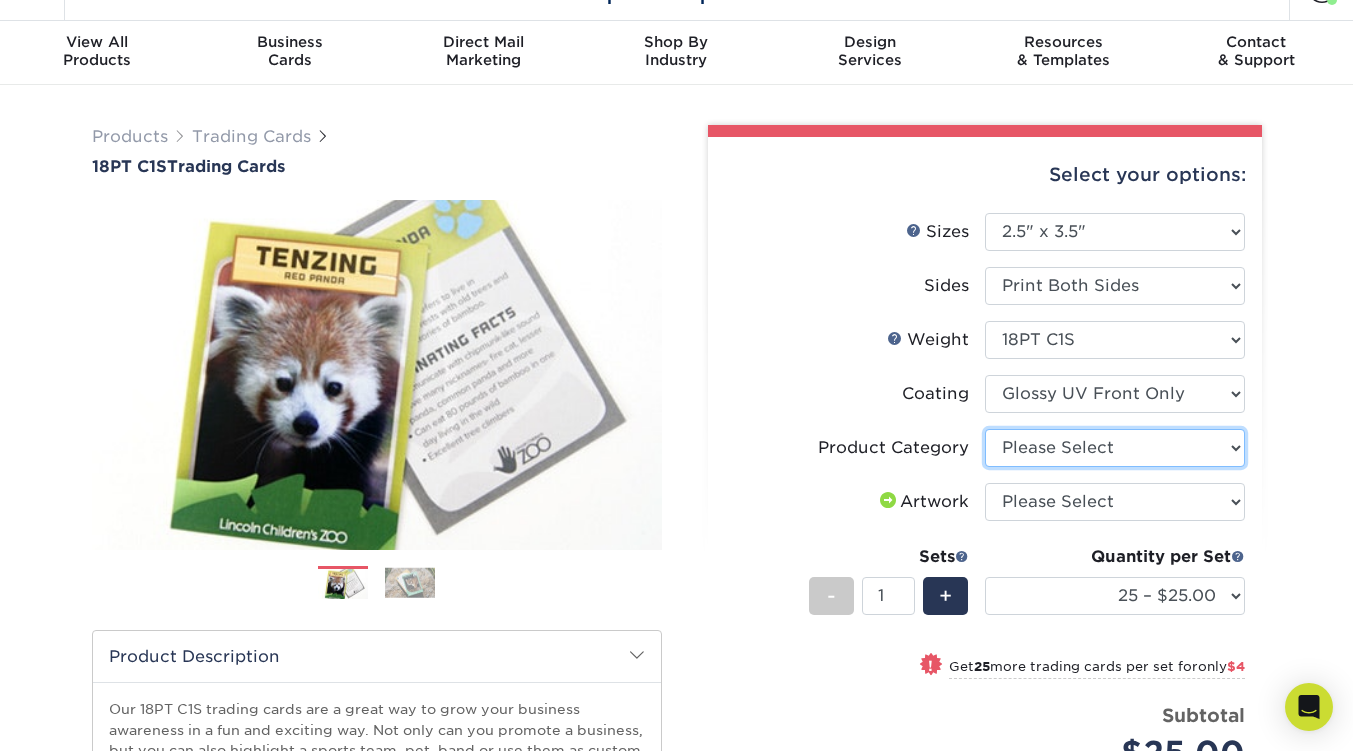 click on "Please Select Trading Cards" at bounding box center [1115, 448] 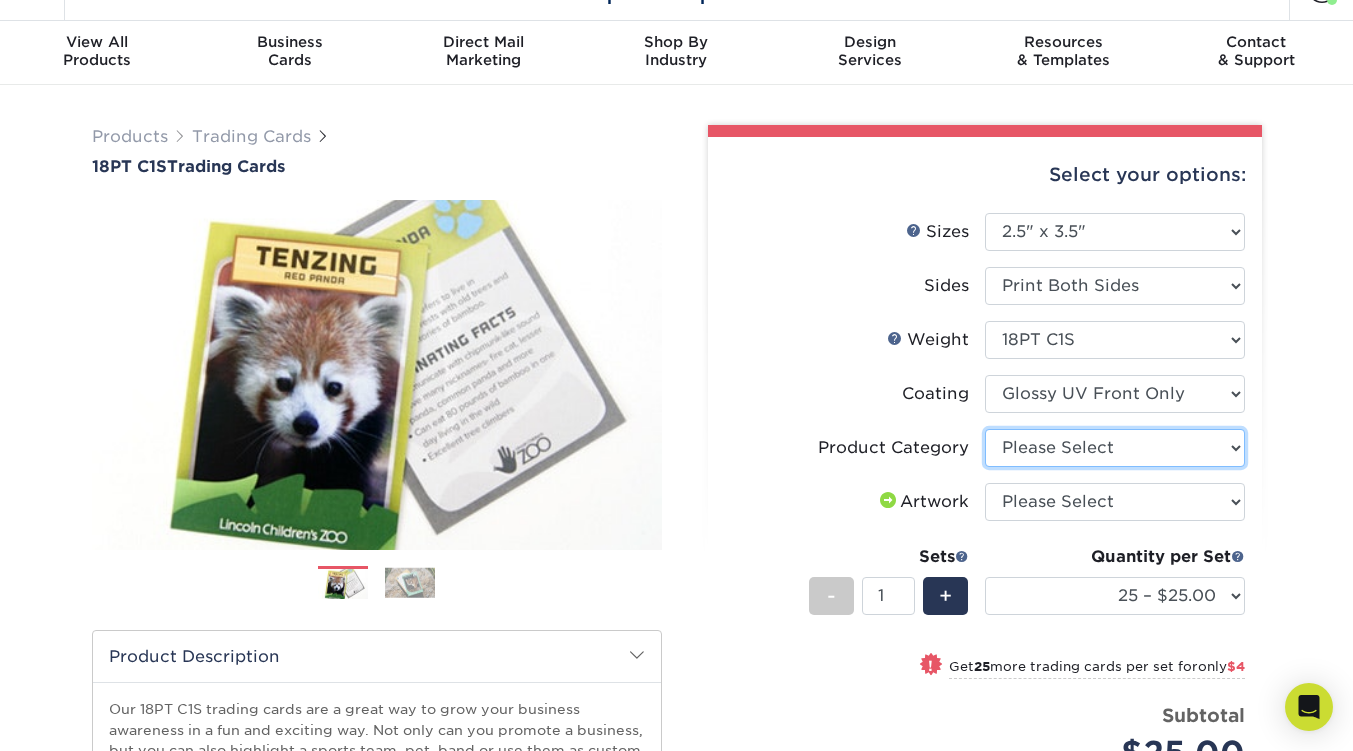select on "c2f9bce9-36c2-409d-b101-c29d9d031e18" 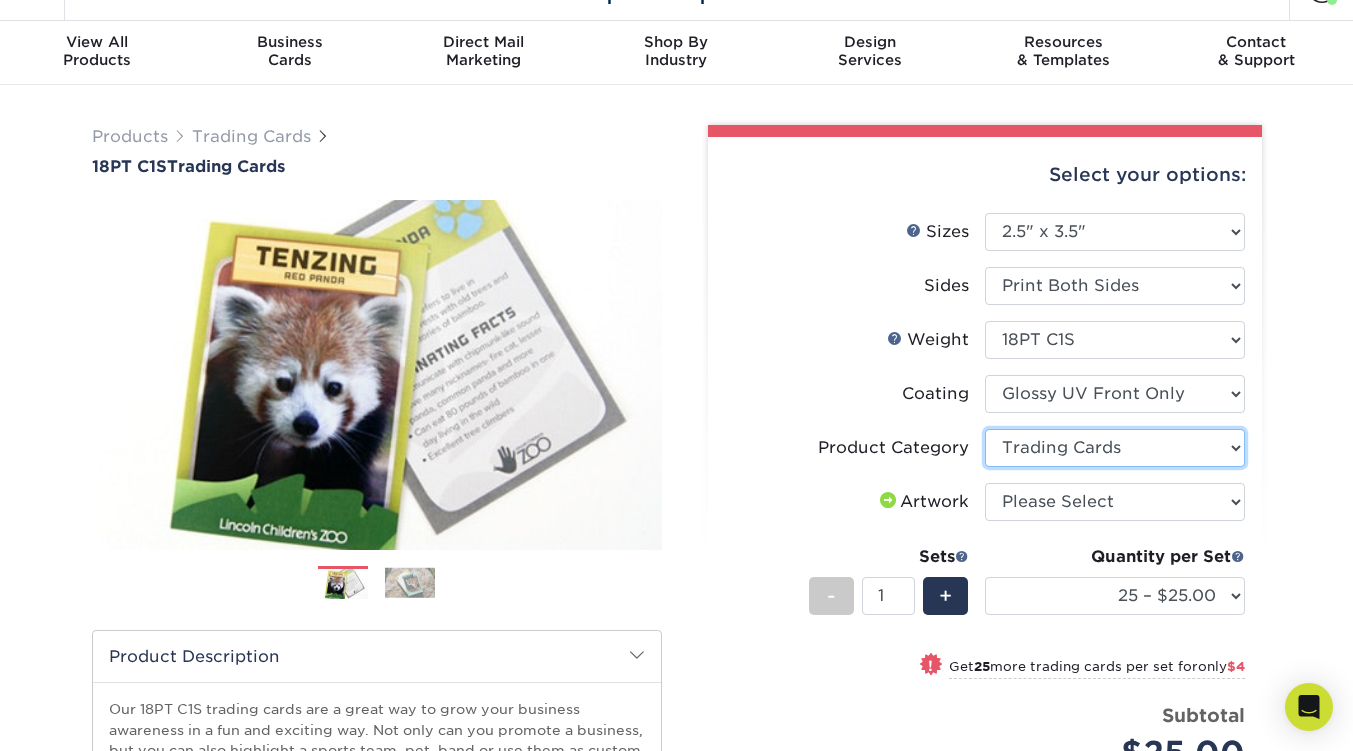 click on "Please Select Trading Cards" at bounding box center (1115, 448) 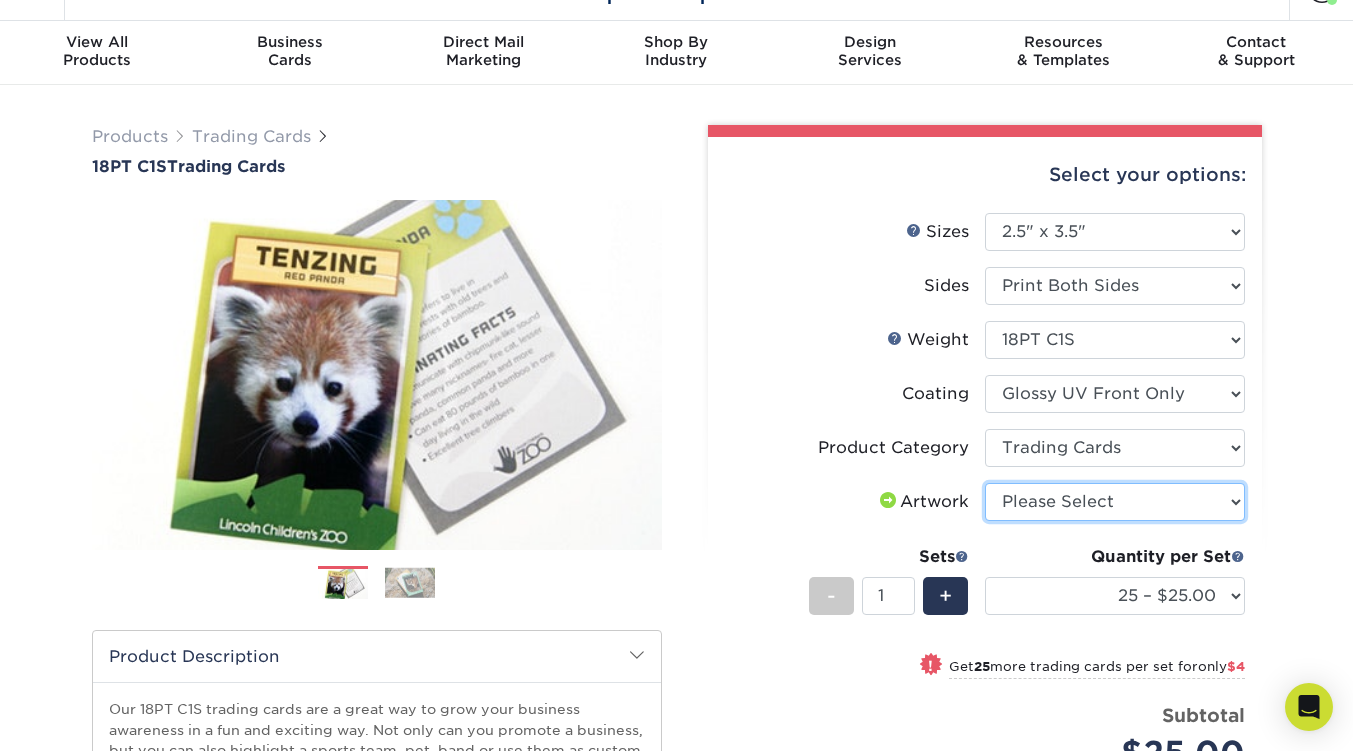 click on "Please Select I will upload files I need a design - $100" at bounding box center [1115, 502] 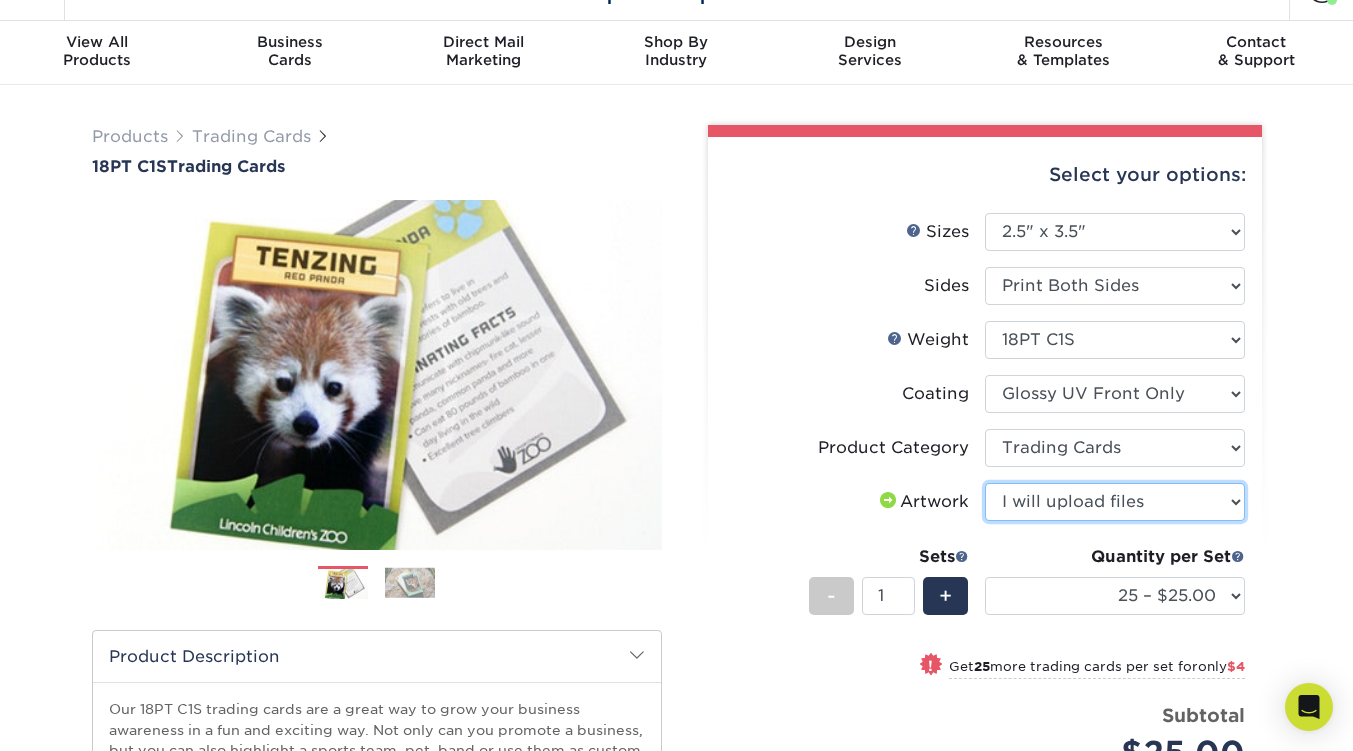 click on "Please Select I will upload files I need a design - $100" at bounding box center [1115, 502] 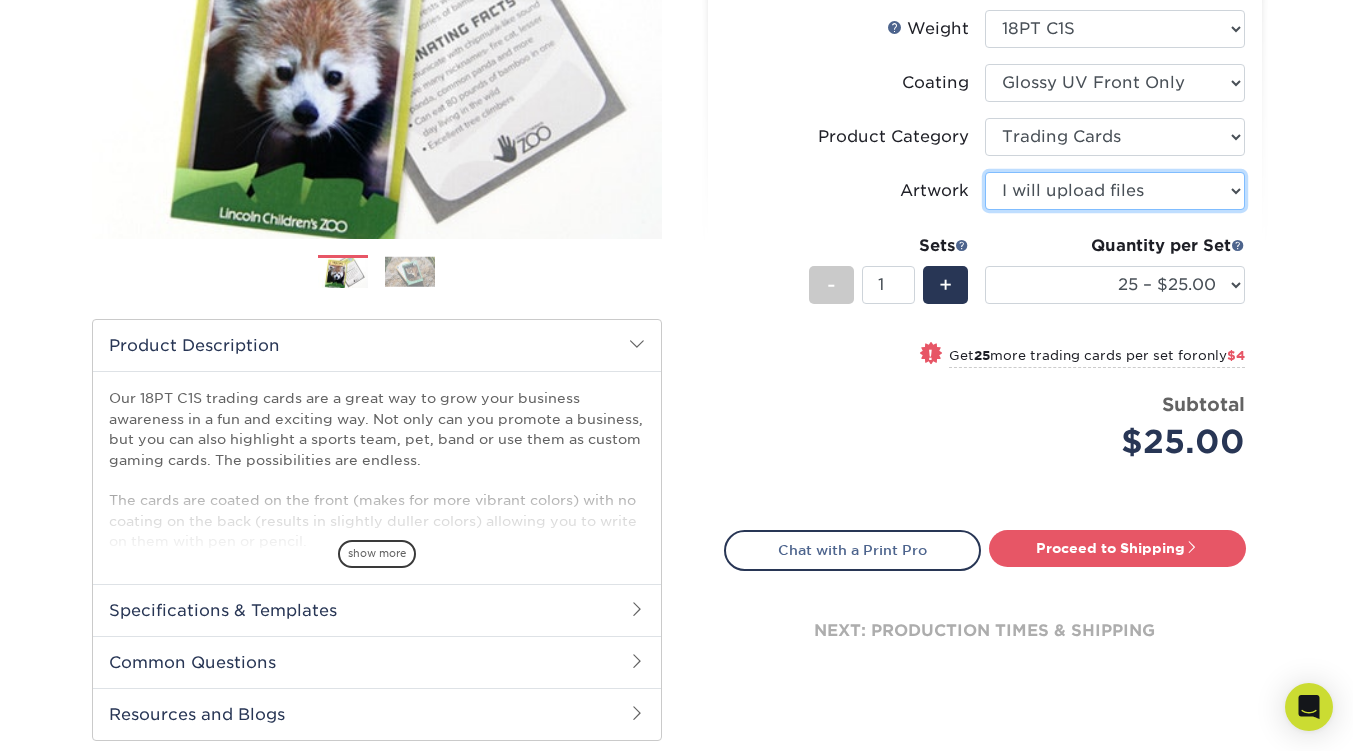 scroll, scrollTop: 355, scrollLeft: 0, axis: vertical 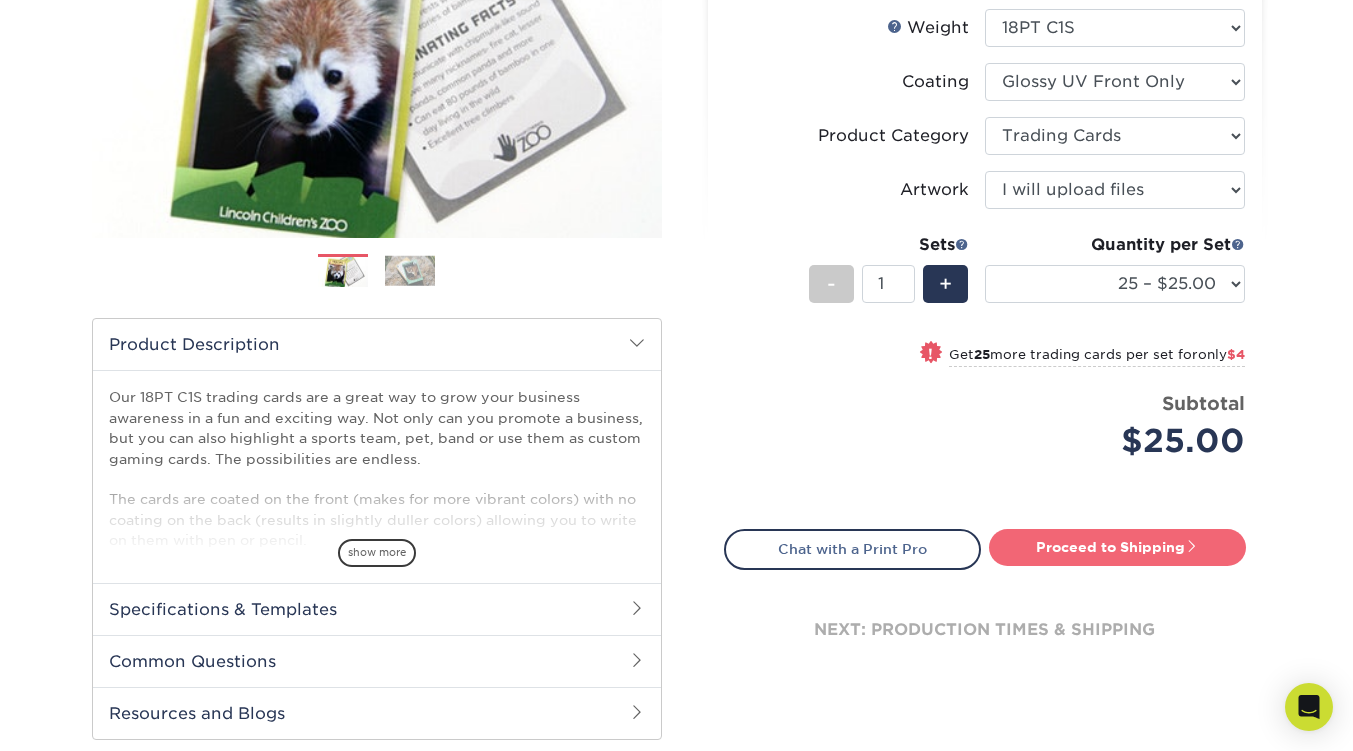 click on "Proceed to Shipping" at bounding box center (1117, 547) 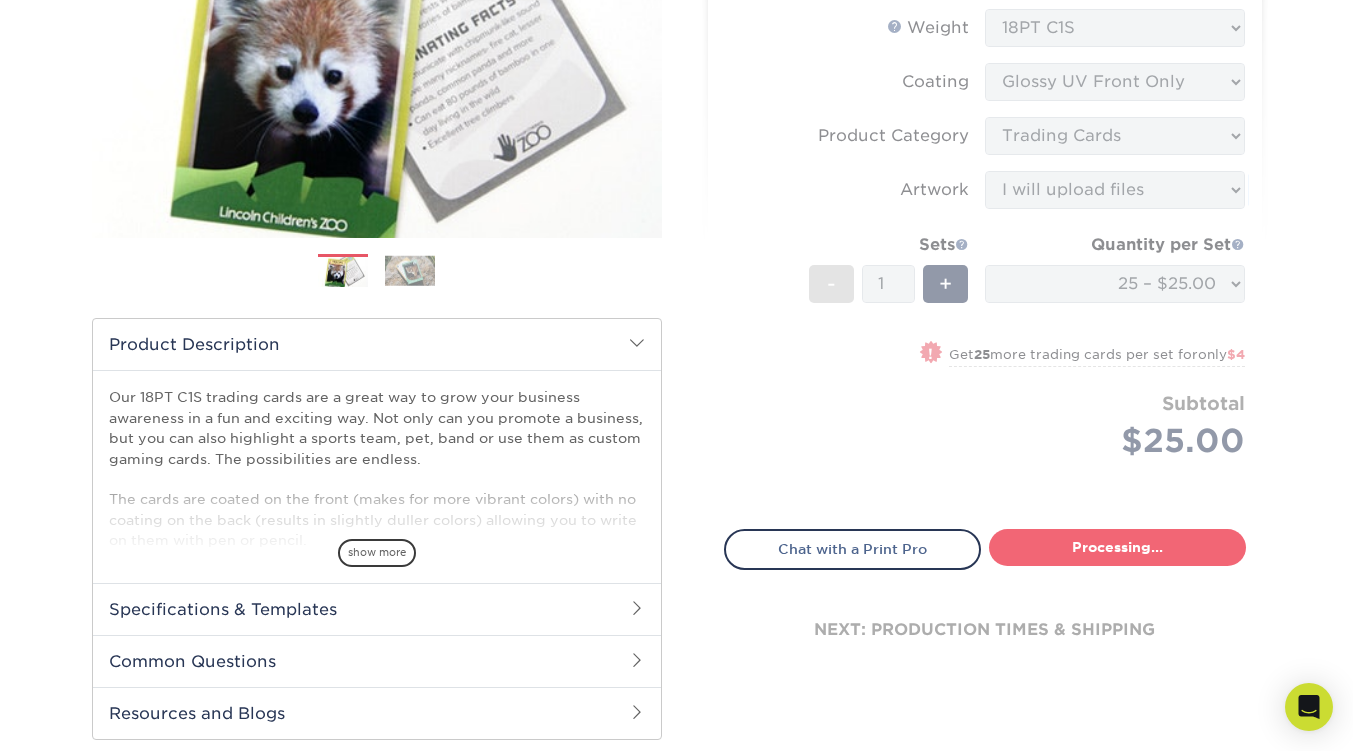 select on "08588386-0599-420e-8c79-4535039915a0" 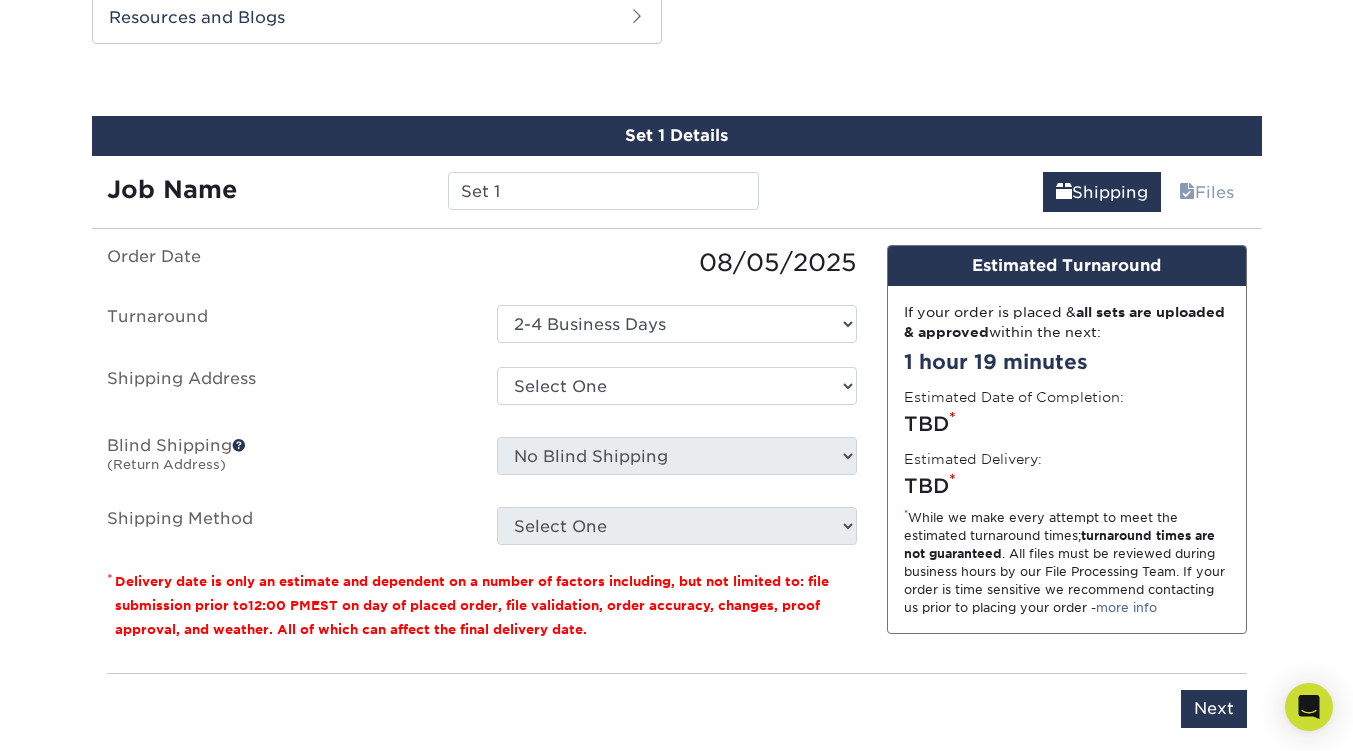 scroll, scrollTop: 1050, scrollLeft: 0, axis: vertical 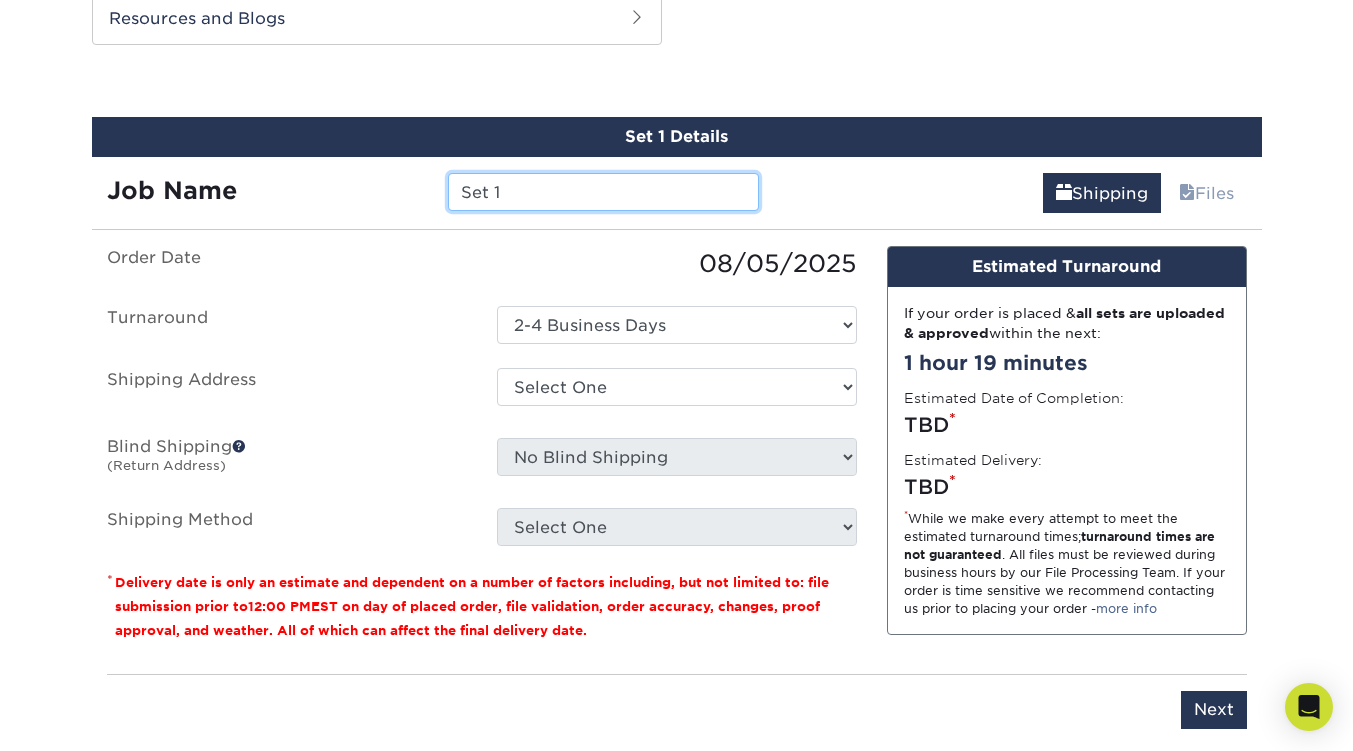 click on "Set 1" at bounding box center [603, 192] 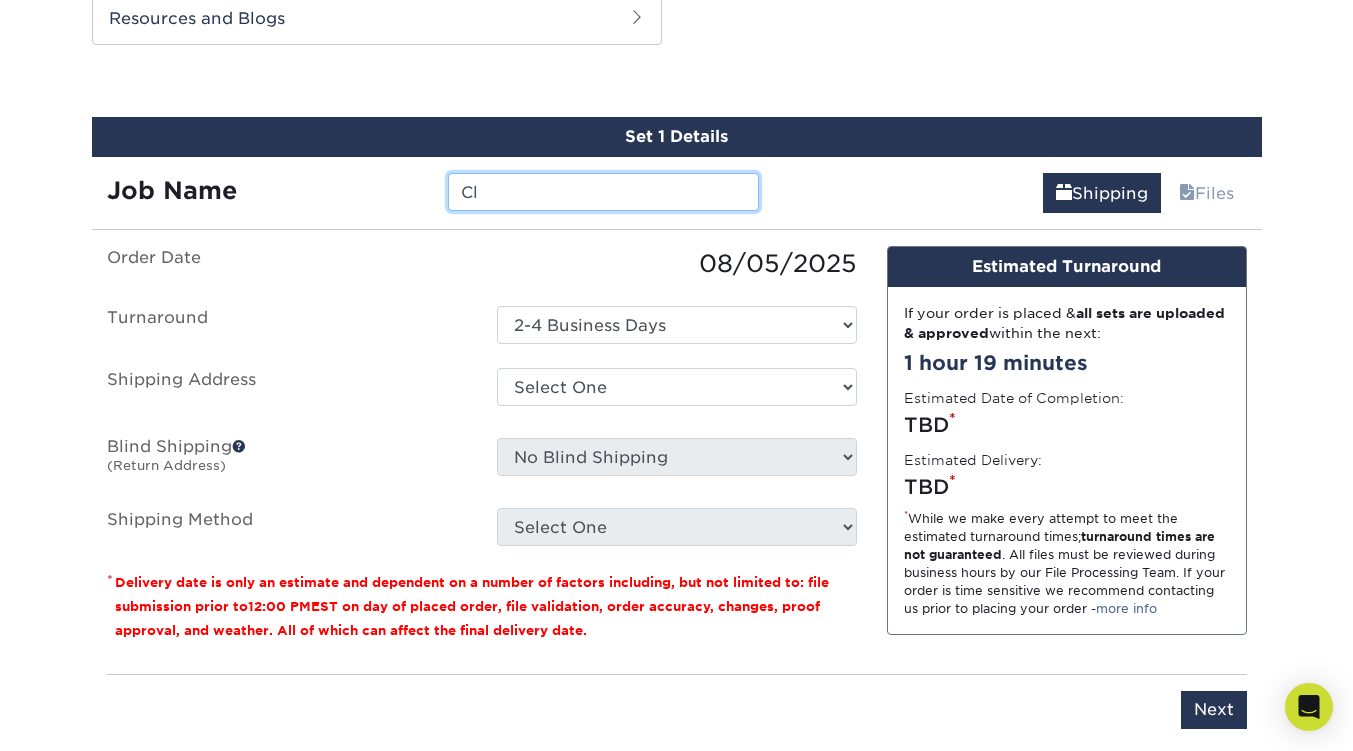 type on "C" 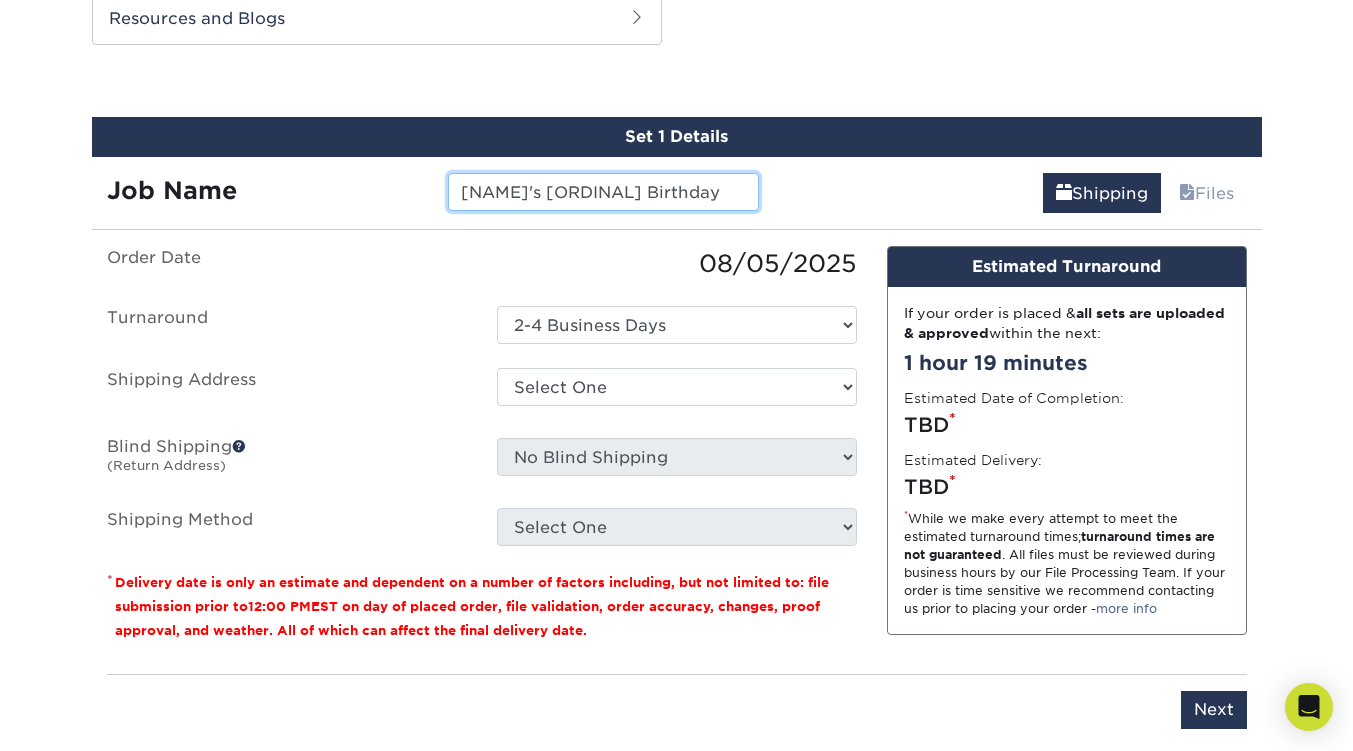 type on "[PERSON]'s [ORDINAL] Birthday" 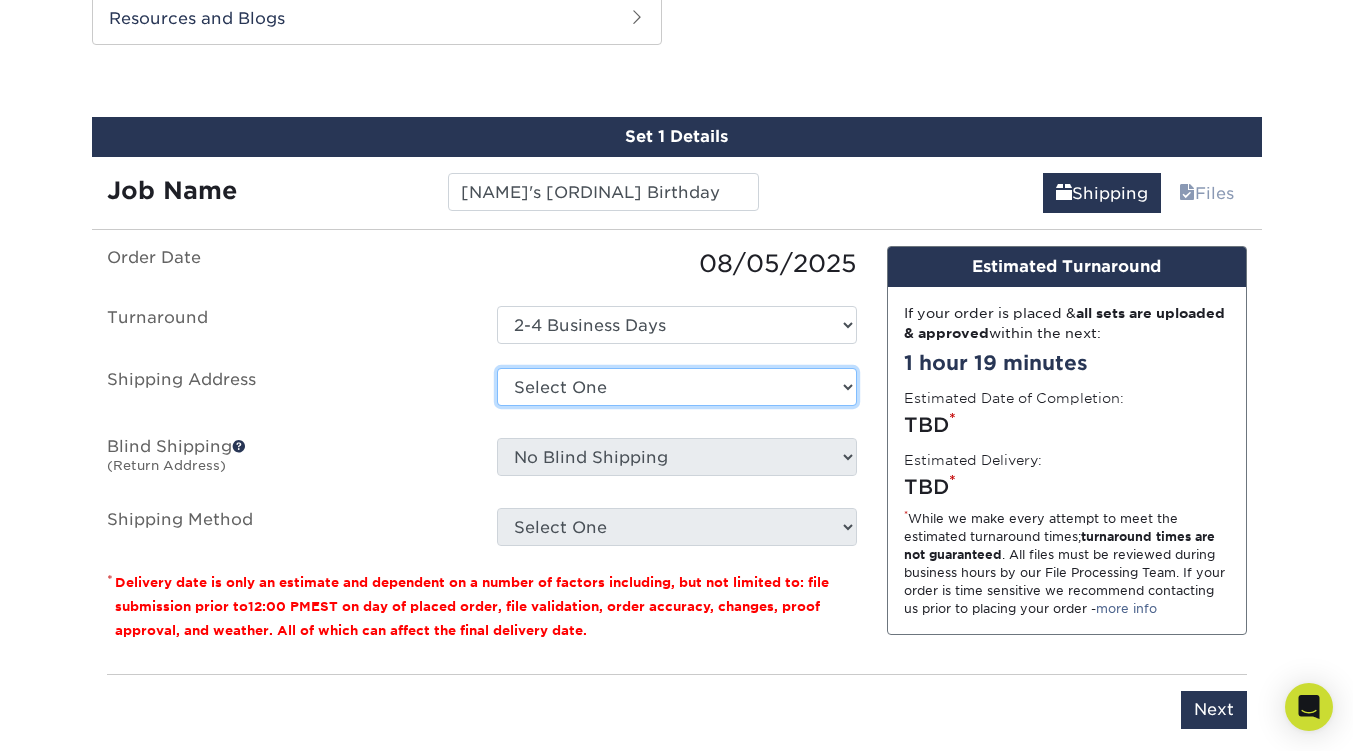 click on "Select One
212
Clayton 2nd Birthday
Clayton's 3rd Birthday
+ Add New Address" at bounding box center (677, 387) 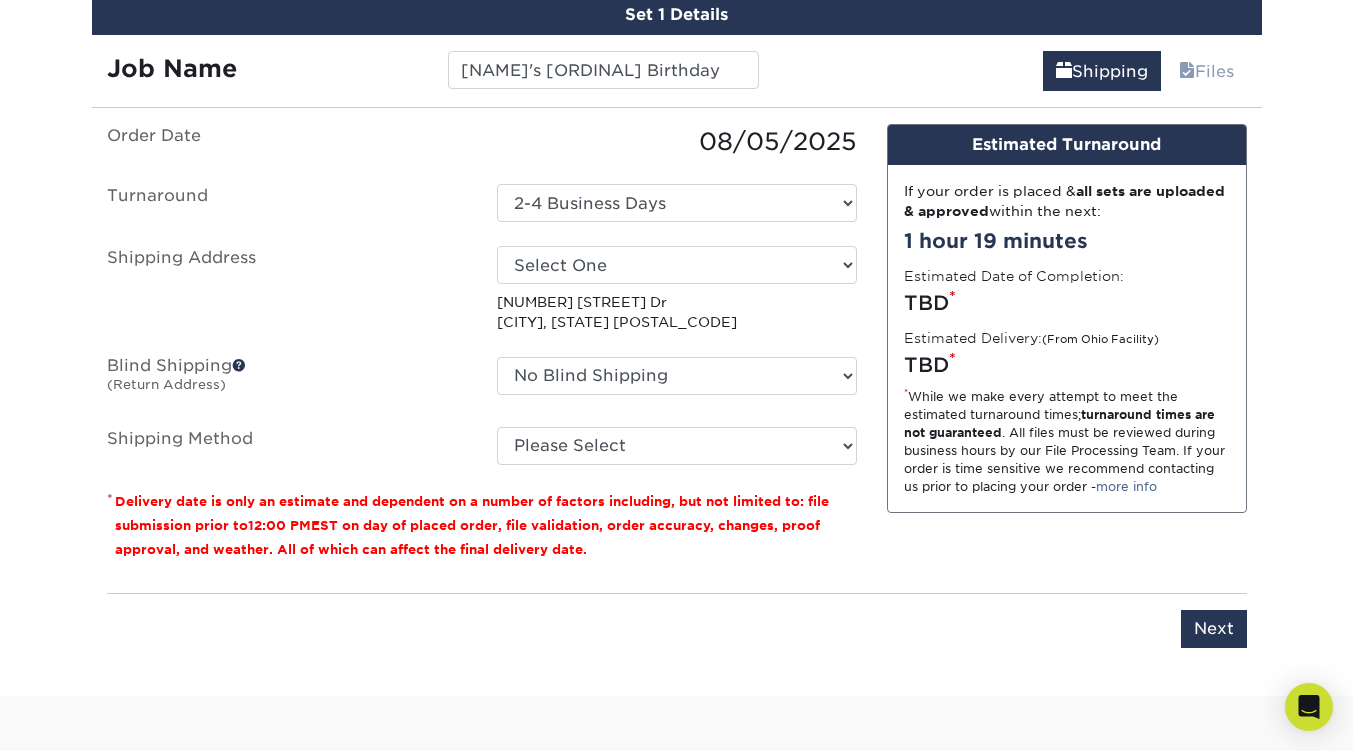 scroll, scrollTop: 1173, scrollLeft: 0, axis: vertical 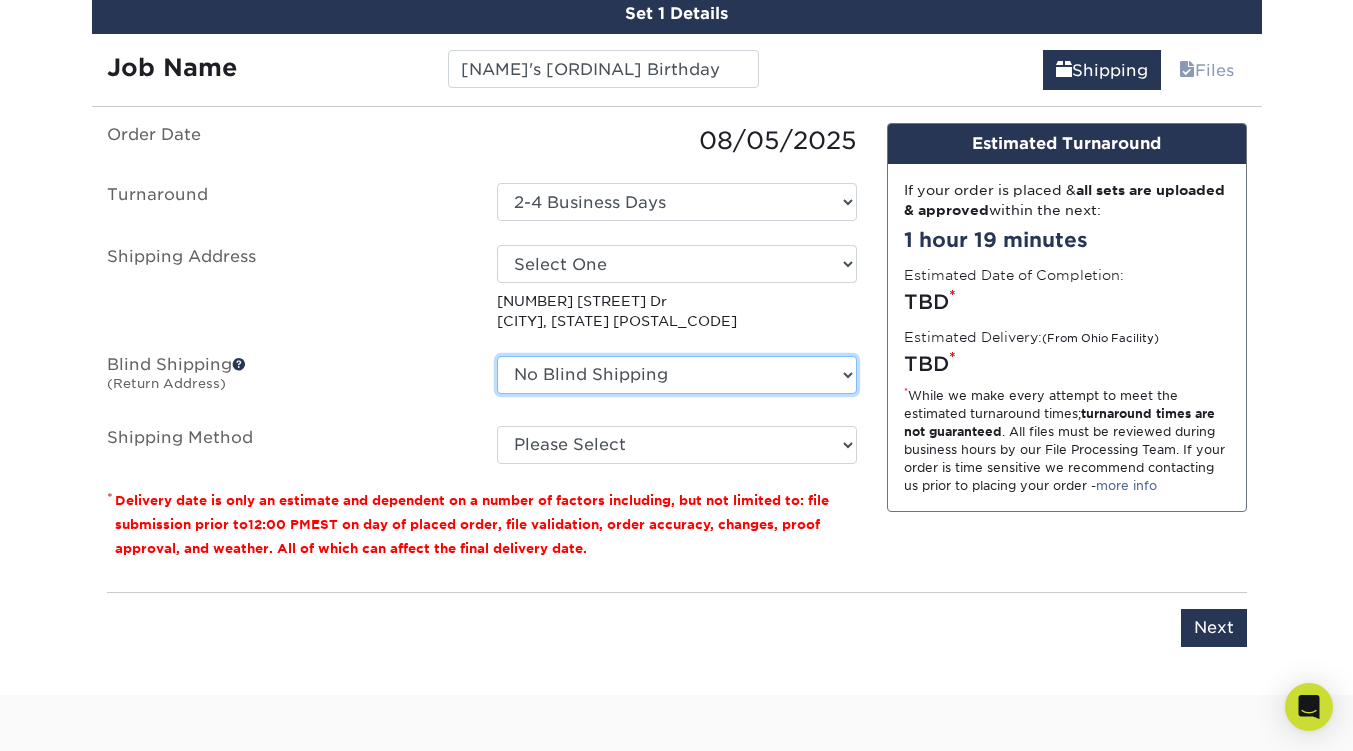 click on "No Blind Shipping
212
Clayton 2nd Birthday
Clayton's 3rd Birthday
+ Add New Address" at bounding box center [677, 375] 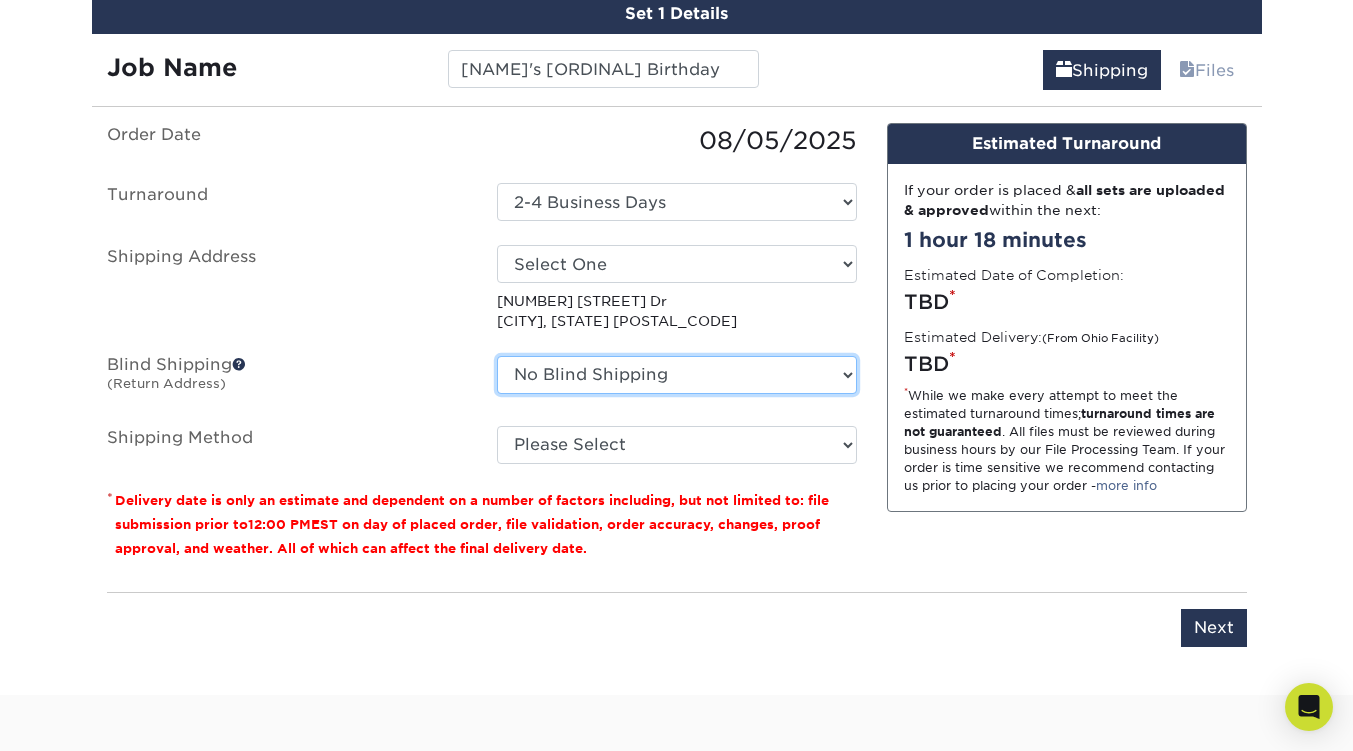 click on "No Blind Shipping
212
Clayton 2nd Birthday
Clayton's 3rd Birthday
+ Add New Address" at bounding box center (677, 375) 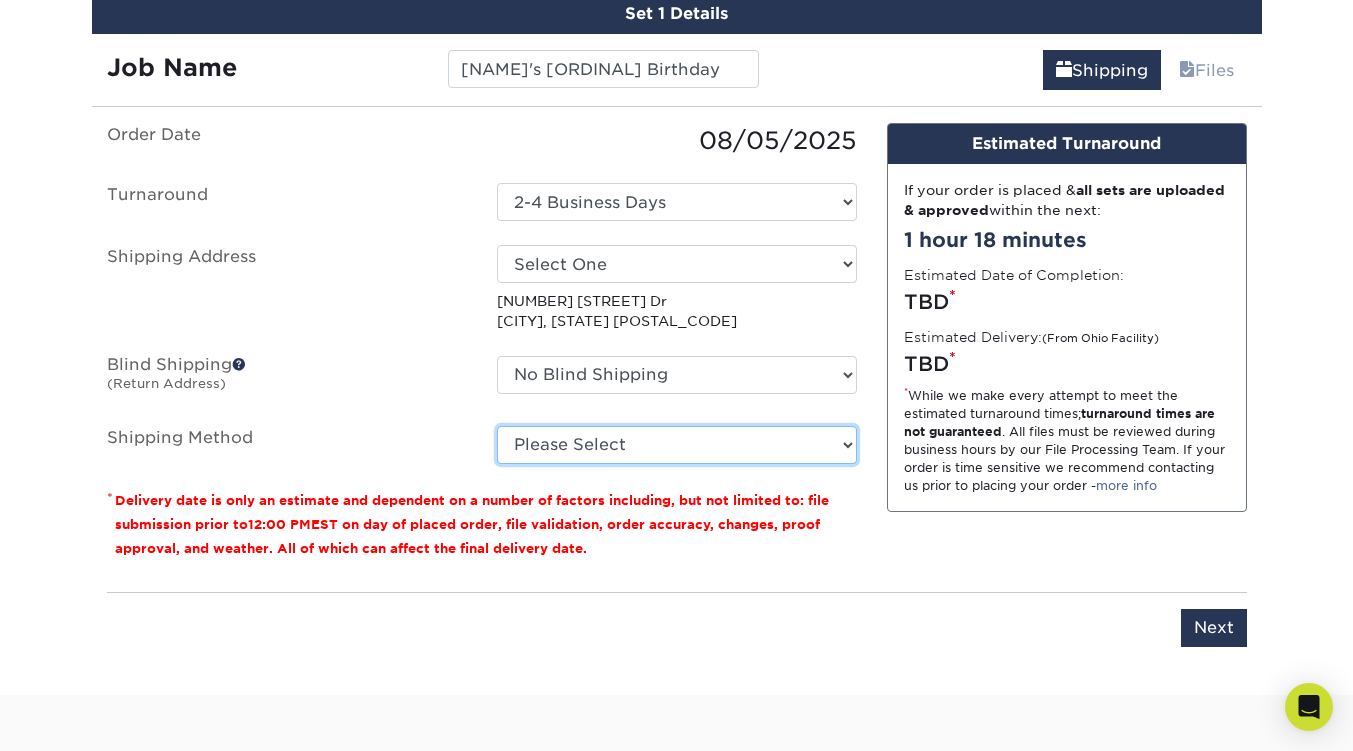 click on "Please Select Ground Shipping (+$23.28) 3 Day Shipping Service (+$30.25) 2 Day Air Shipping (+$31.02) Next Day Shipping by 5pm (+$32.89) Next Day Shipping by 12 noon (+$34.80) Next Day Air Early A.M. (+$174.99)" at bounding box center [677, 445] 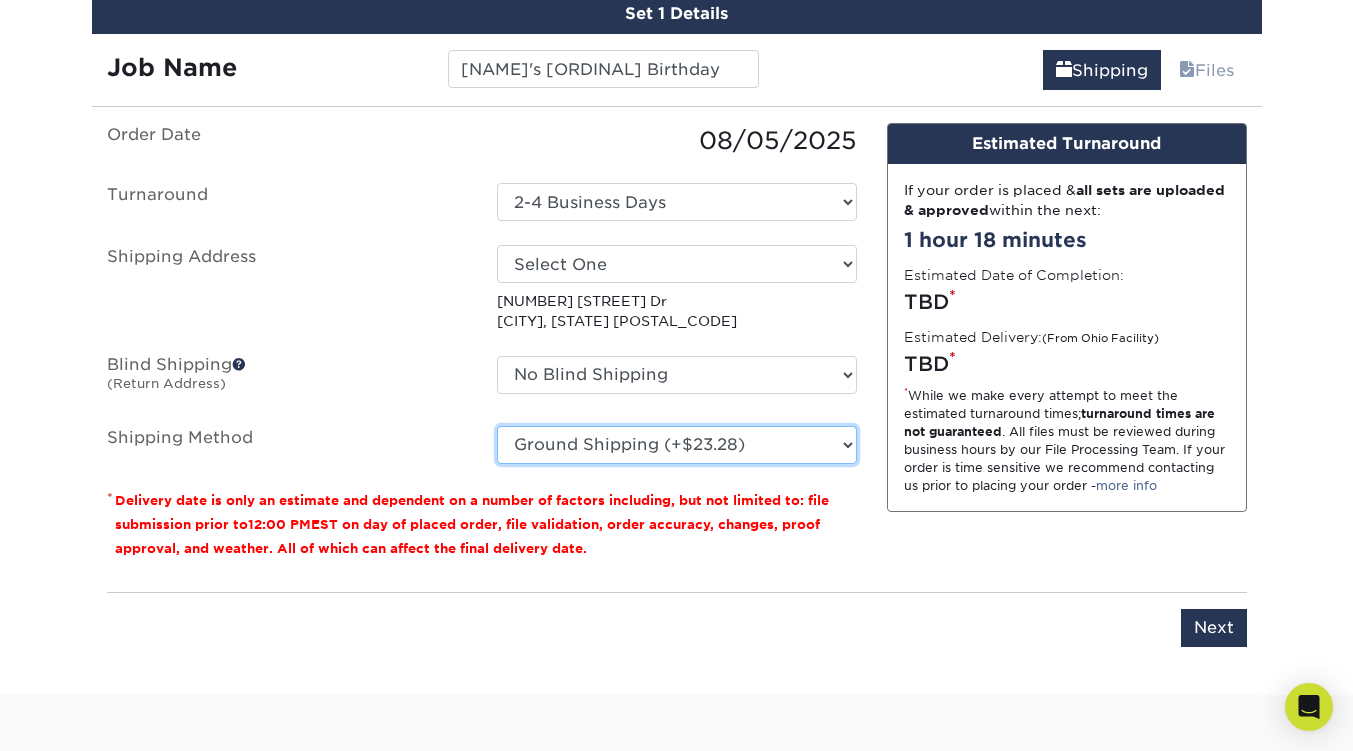 click on "Please Select Ground Shipping (+$23.28) 3 Day Shipping Service (+$30.25) 2 Day Air Shipping (+$31.02) Next Day Shipping by 5pm (+$32.89) Next Day Shipping by 12 noon (+$34.80) Next Day Air Early A.M. (+$174.99)" at bounding box center [677, 445] 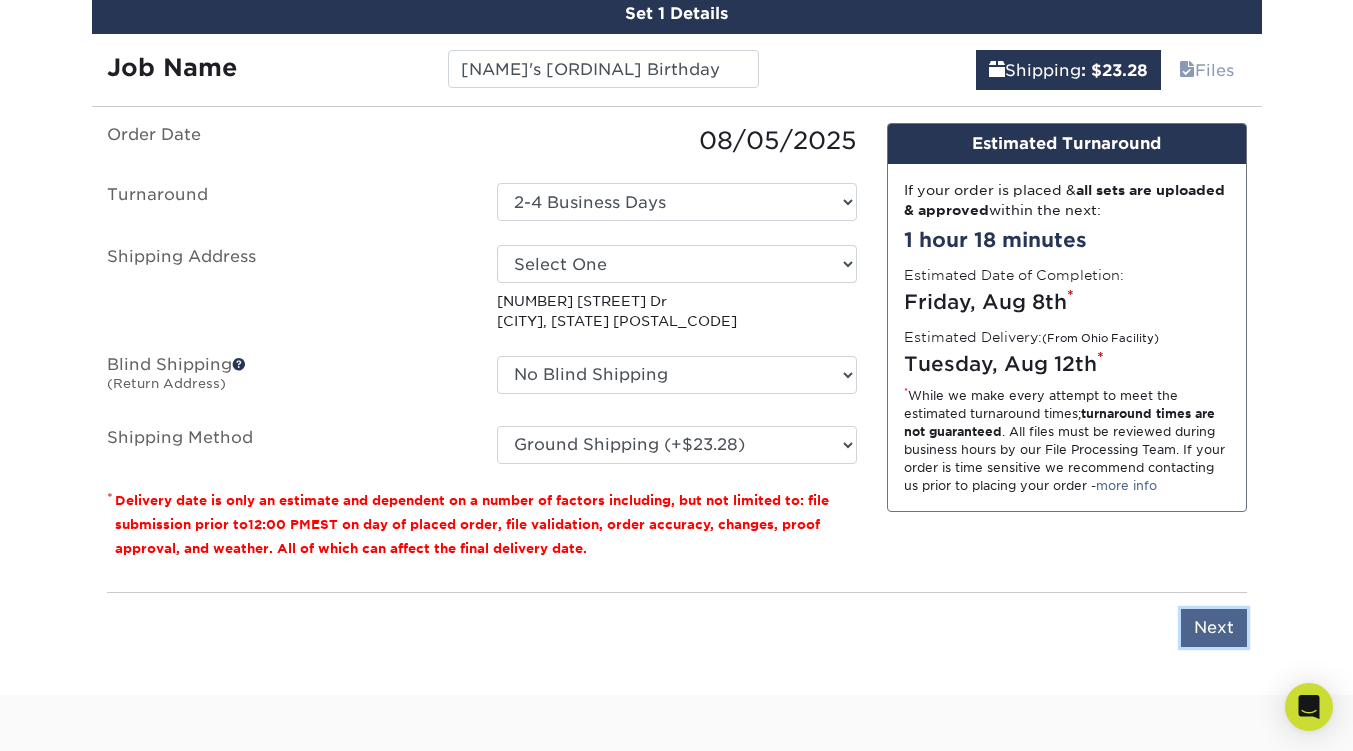 click on "Next" at bounding box center [1214, 628] 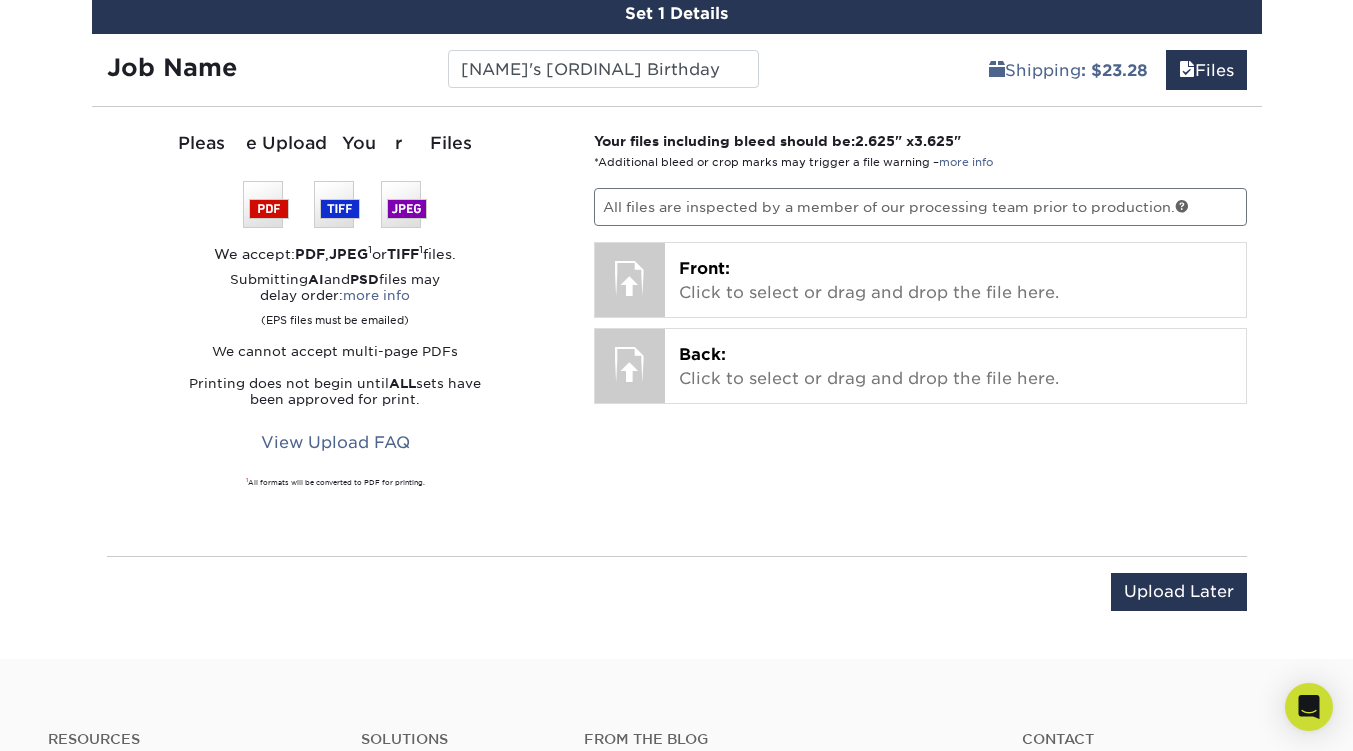 click on "All files are inspected by a member of our processing team prior to production." at bounding box center [920, 207] 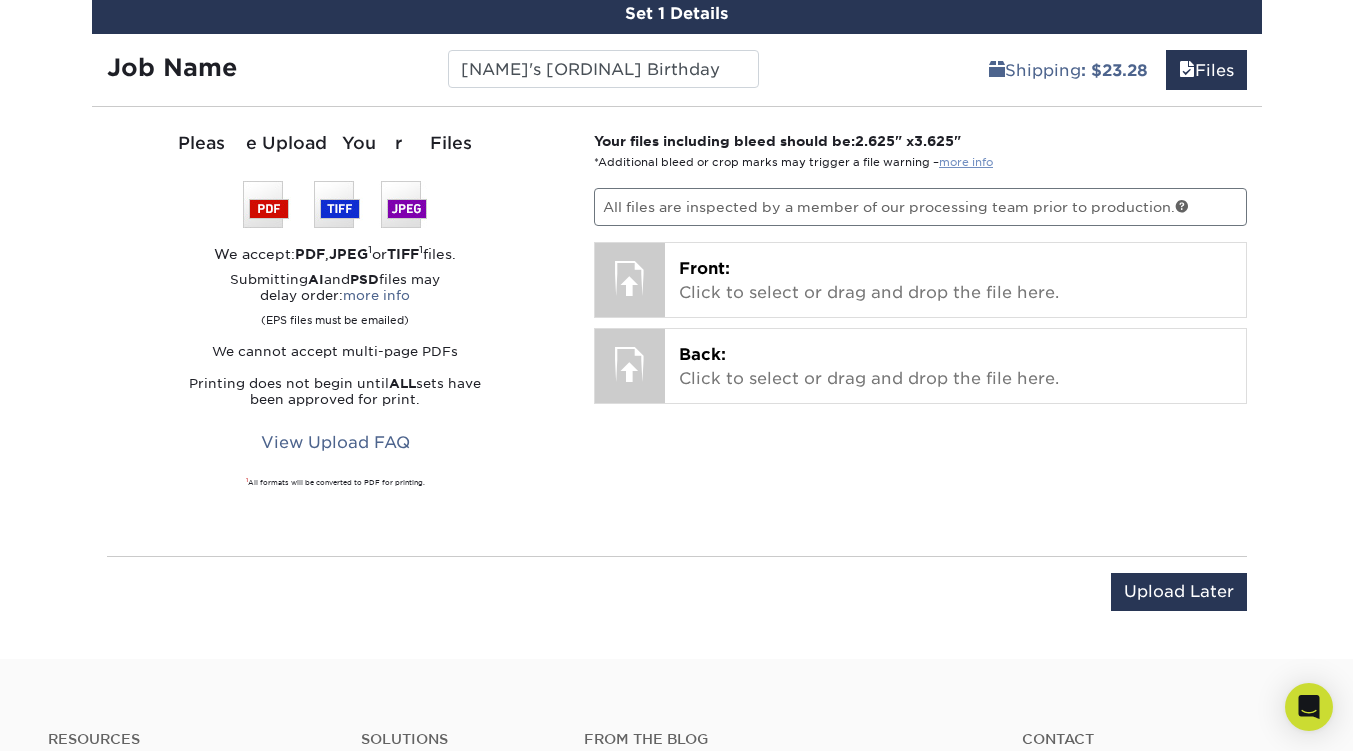 click on "more info" at bounding box center [966, 162] 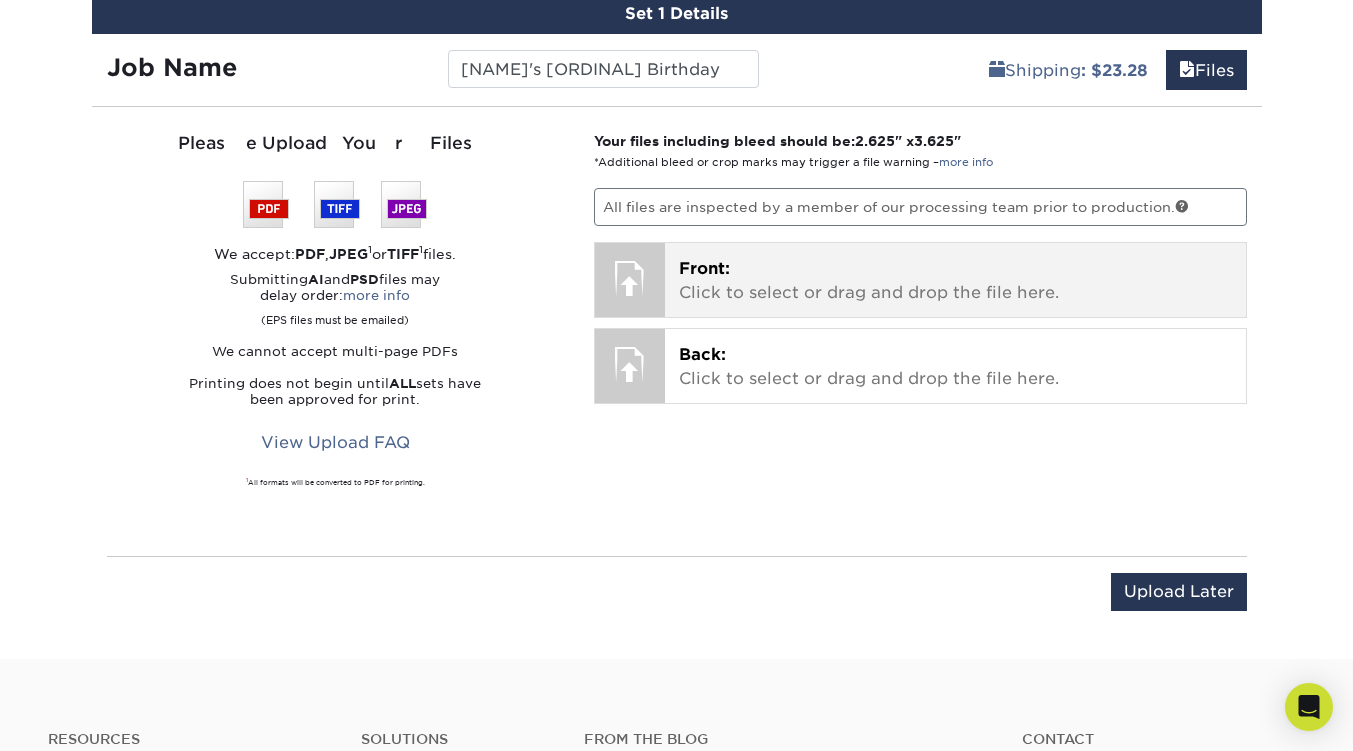 click on "Front: Click to select or drag and drop the file here." at bounding box center (955, 281) 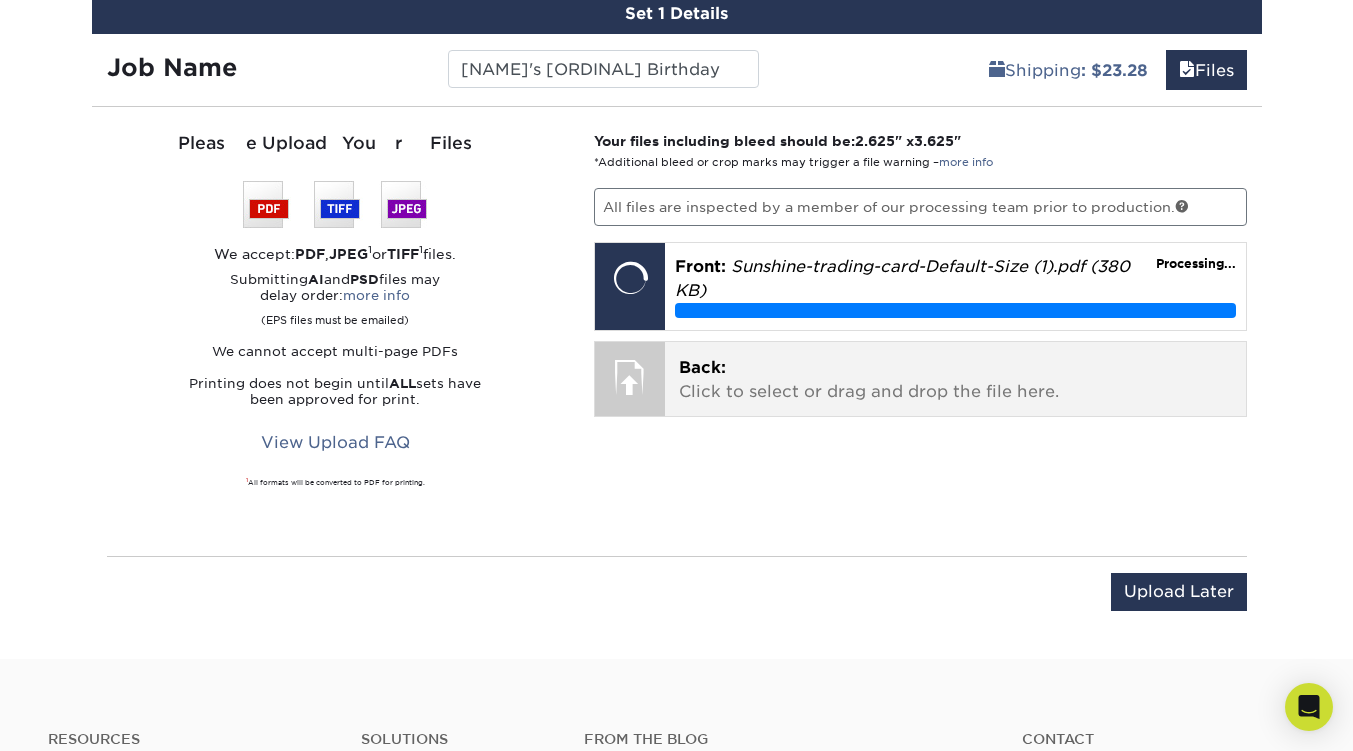click on "Back: Click to select or drag and drop the file here." at bounding box center (955, 380) 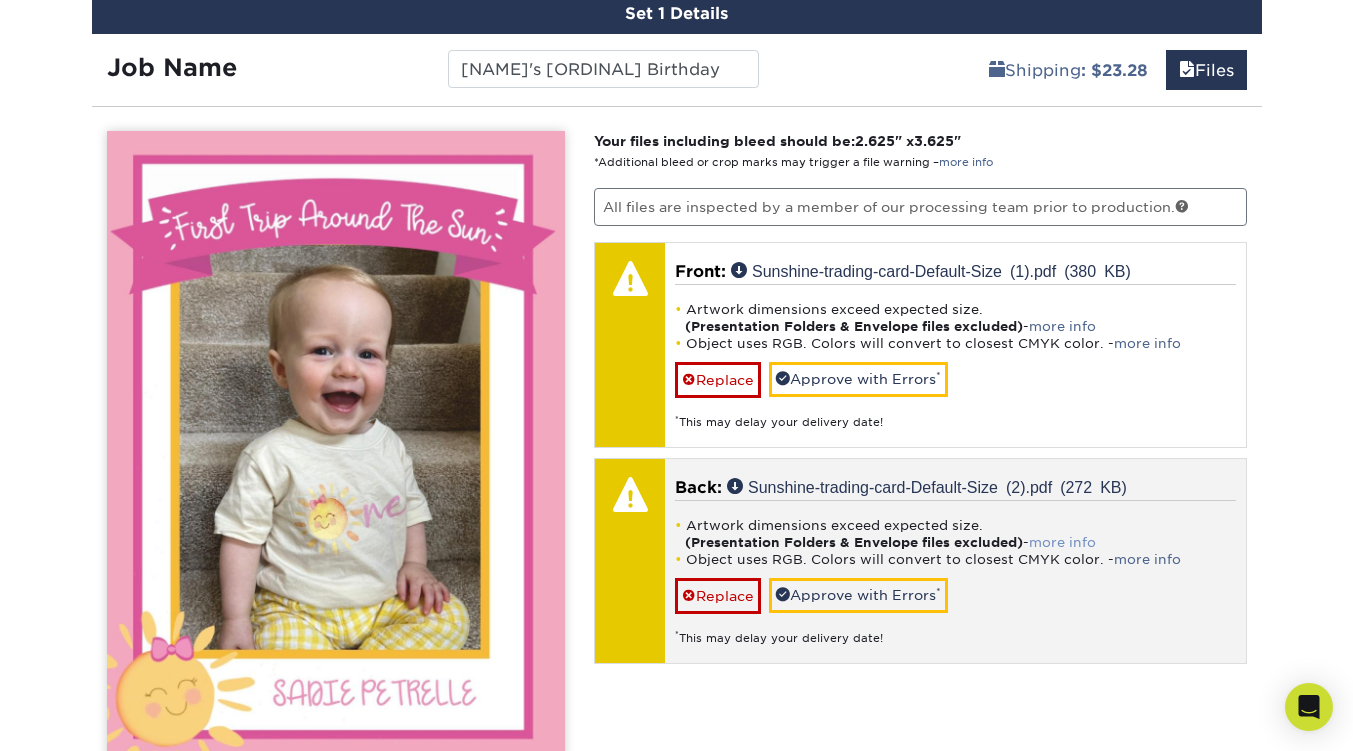 click on "more info" at bounding box center [1062, 542] 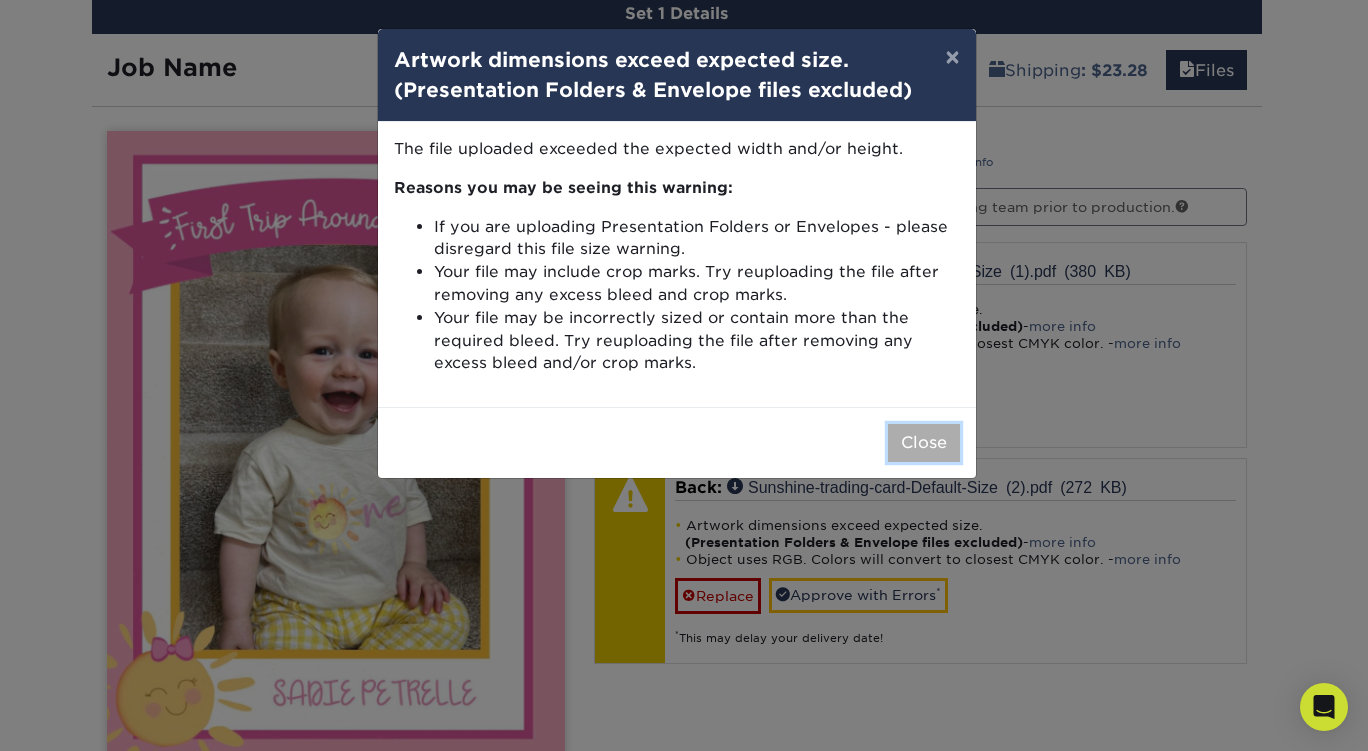 click on "Close" at bounding box center (924, 443) 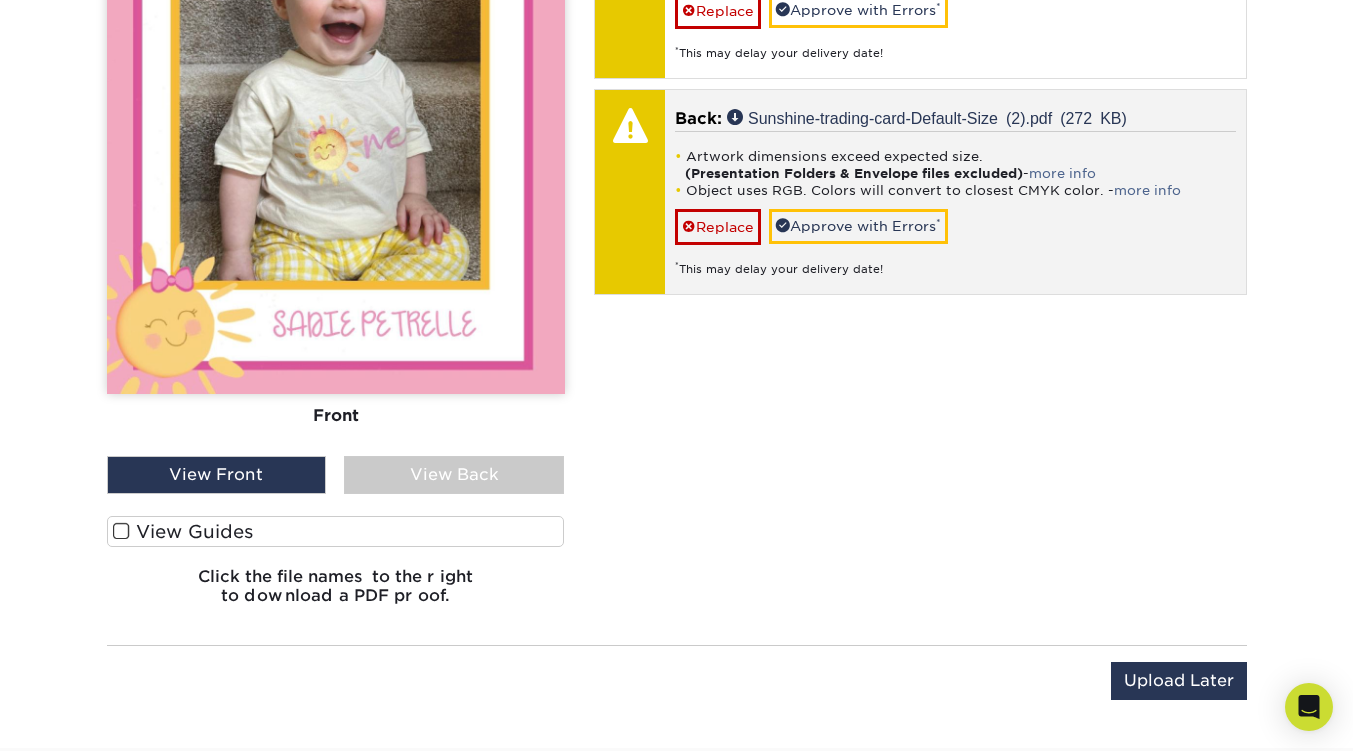 scroll, scrollTop: 1543, scrollLeft: 0, axis: vertical 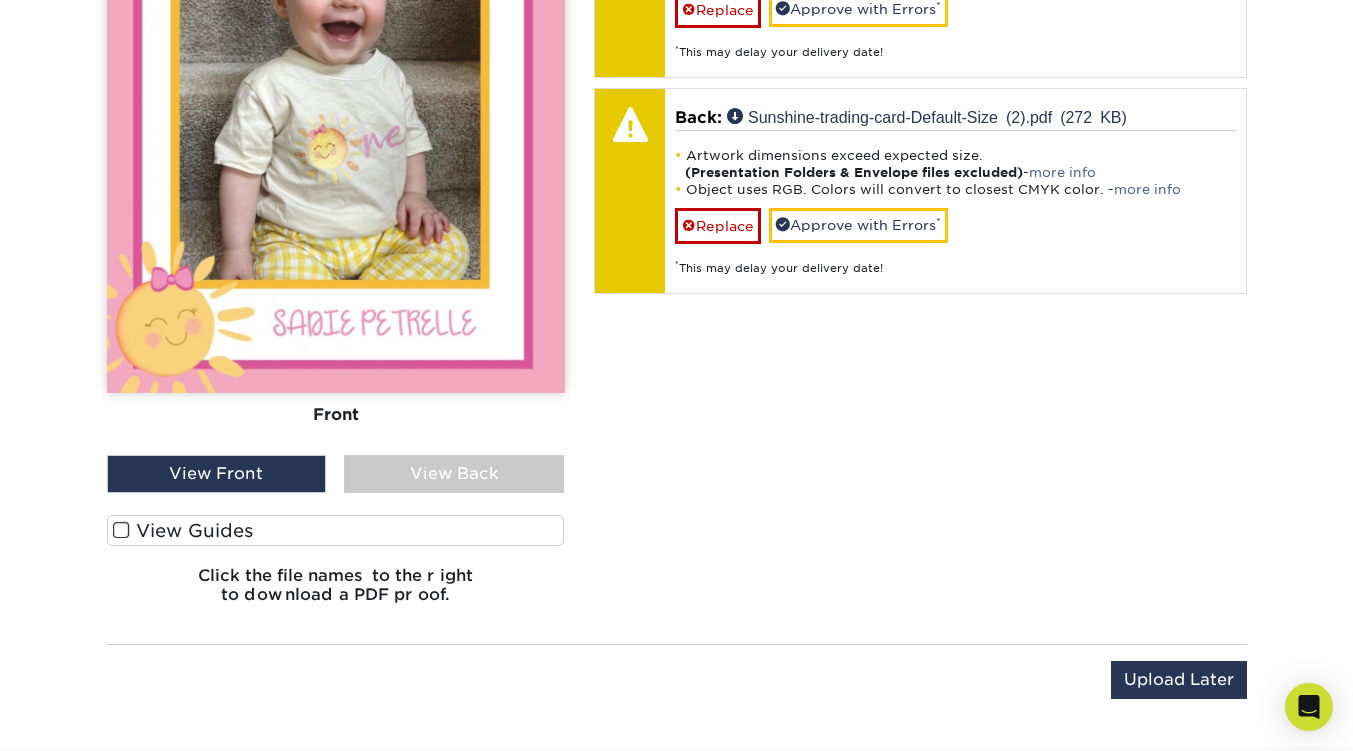 click at bounding box center (121, 530) 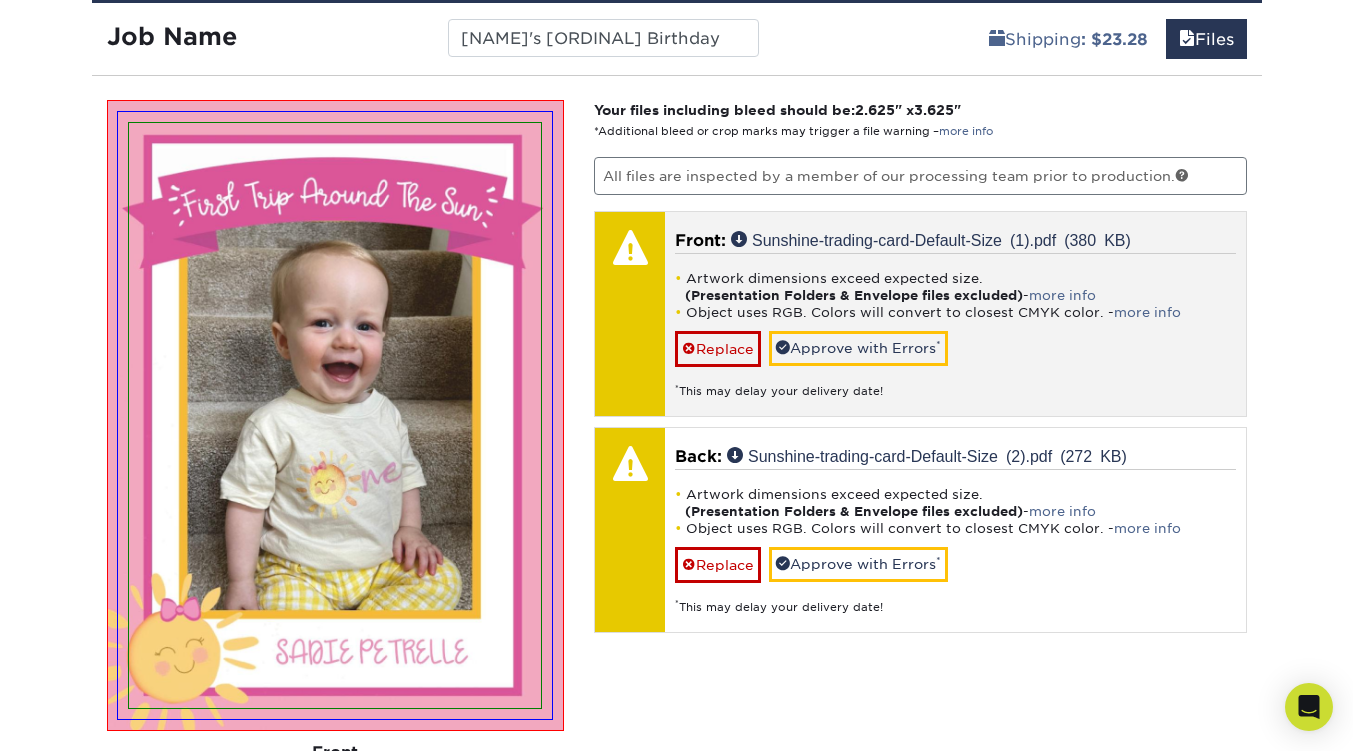 scroll, scrollTop: 1206, scrollLeft: 0, axis: vertical 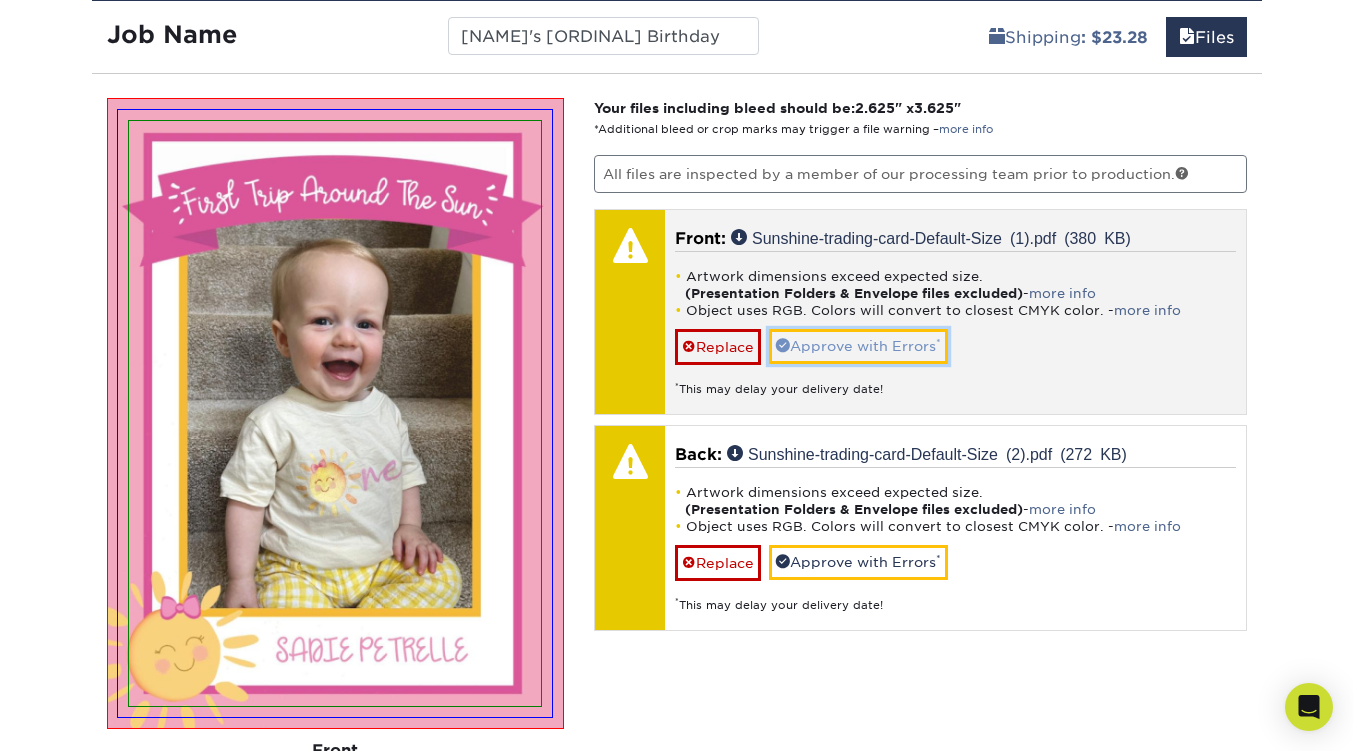 click on "Approve with Errors *" at bounding box center (858, 346) 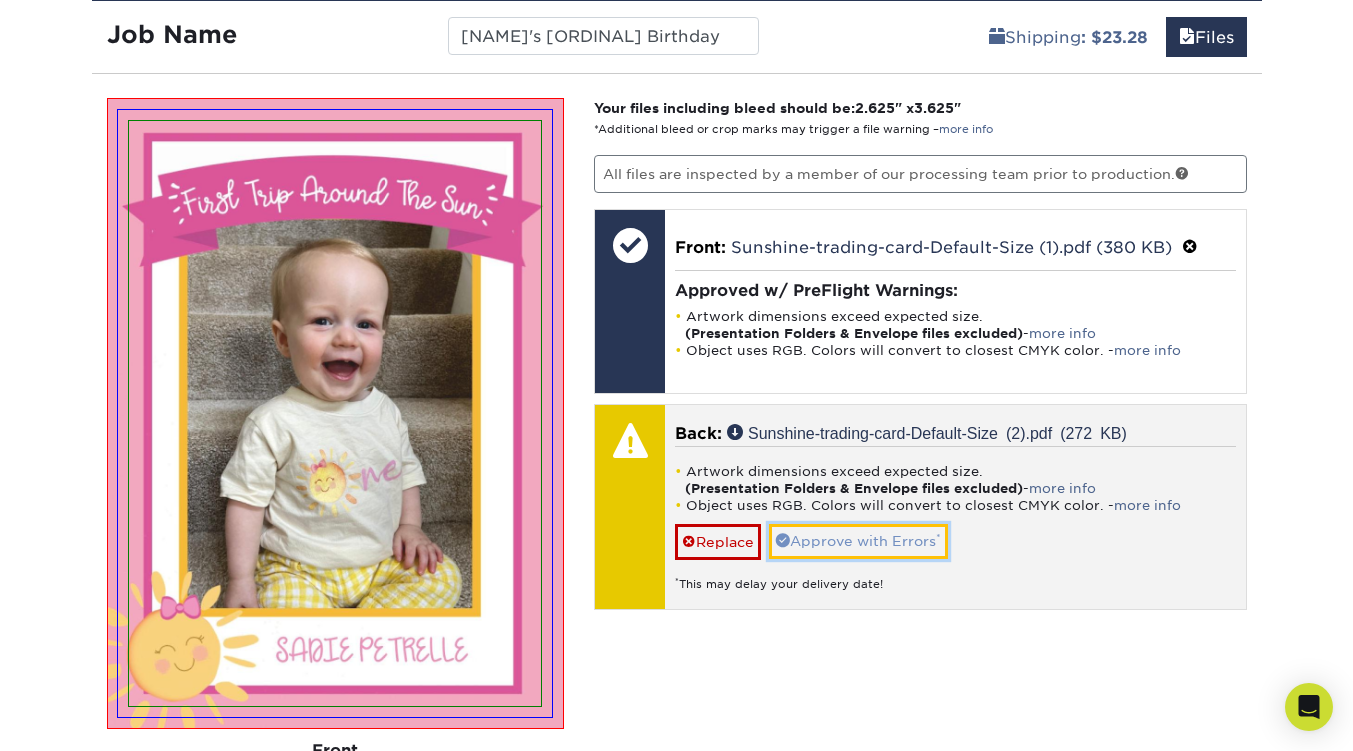 click on "Approve with Errors *" at bounding box center (858, 541) 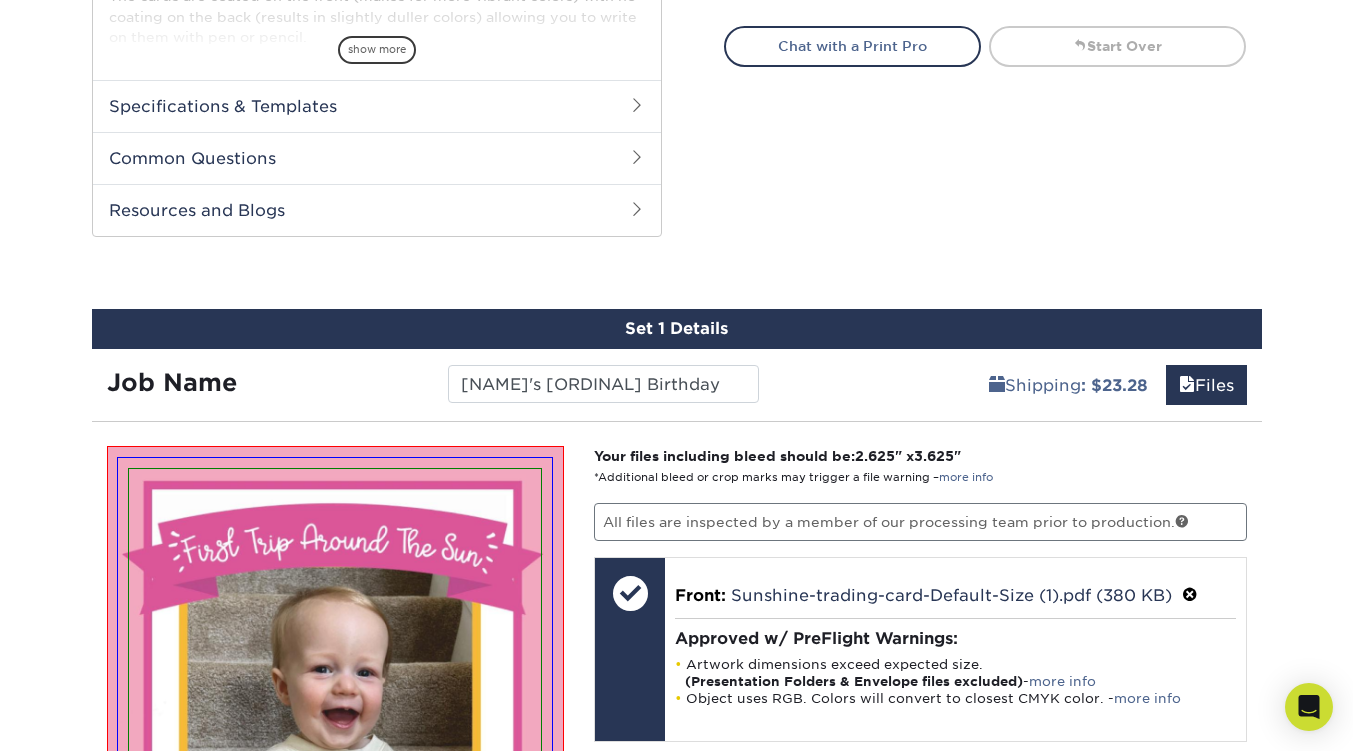 scroll, scrollTop: 809, scrollLeft: 0, axis: vertical 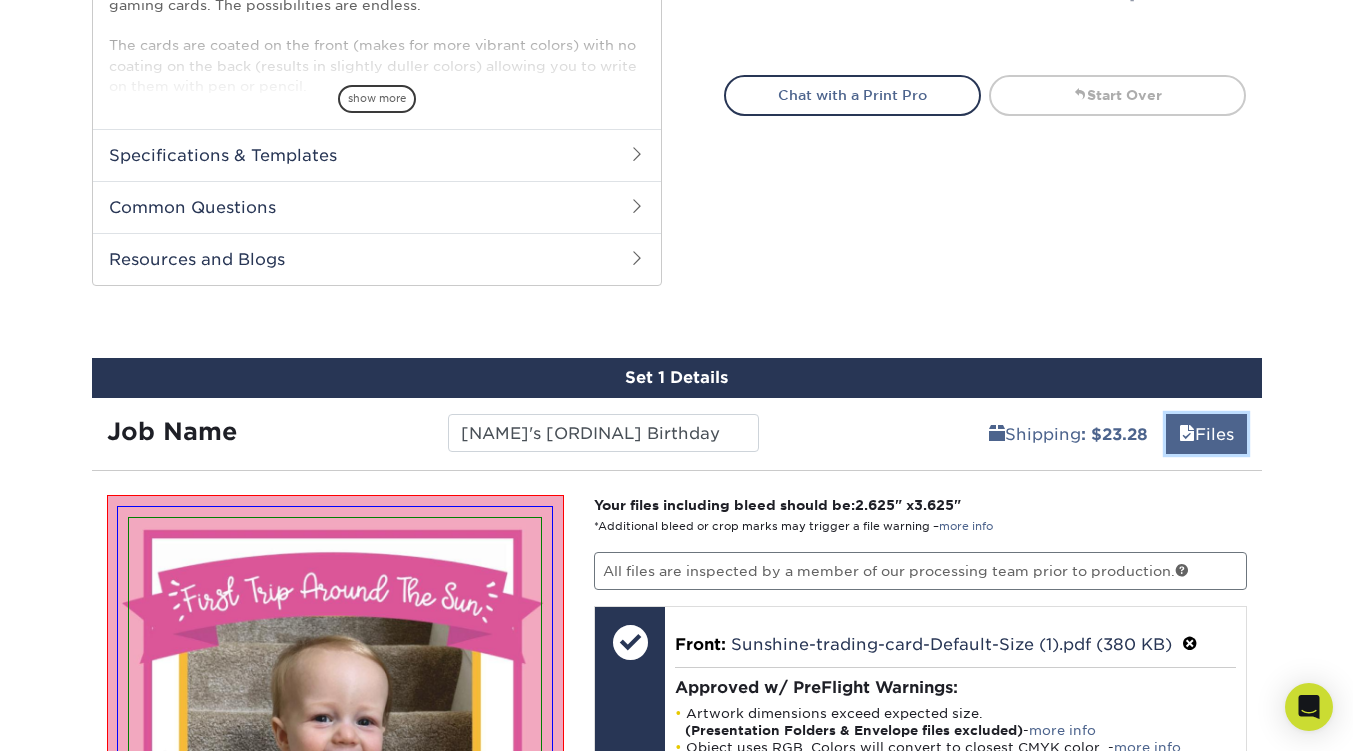click on "Files" at bounding box center [1206, 434] 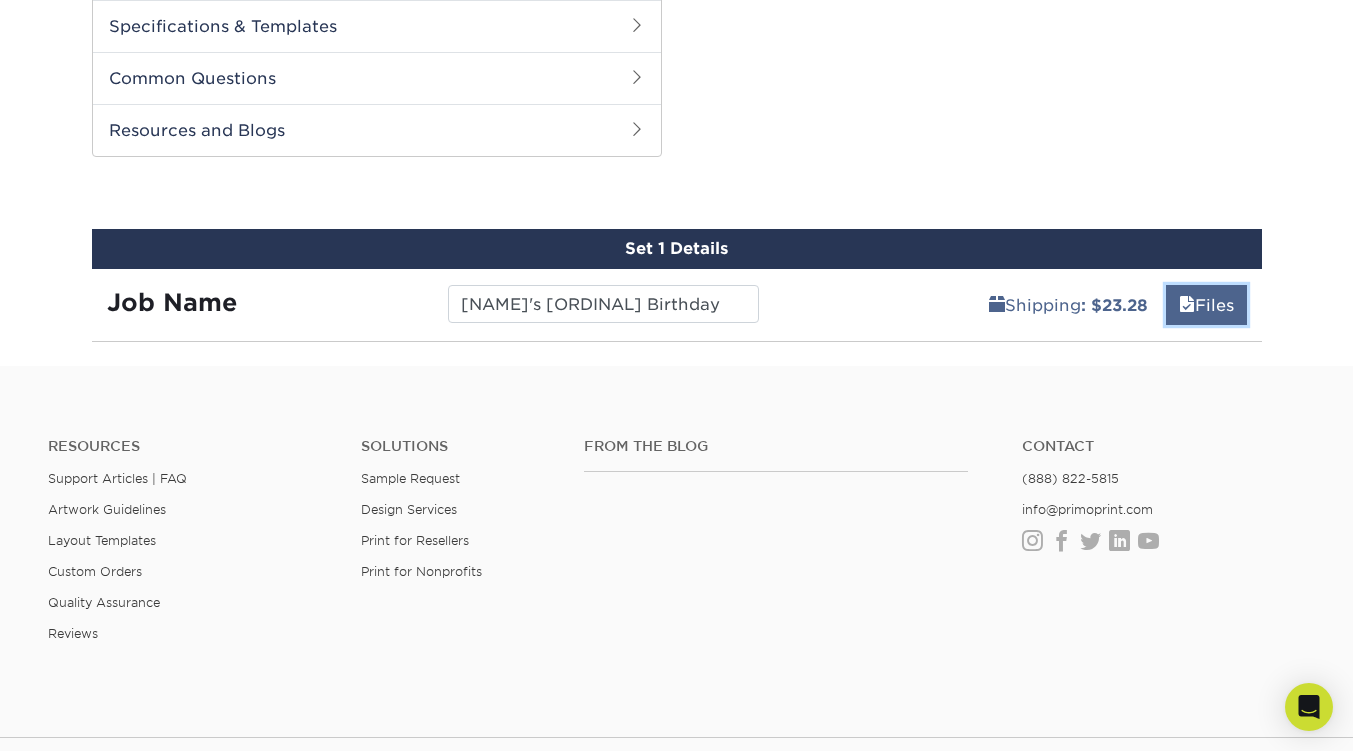 scroll, scrollTop: 940, scrollLeft: 0, axis: vertical 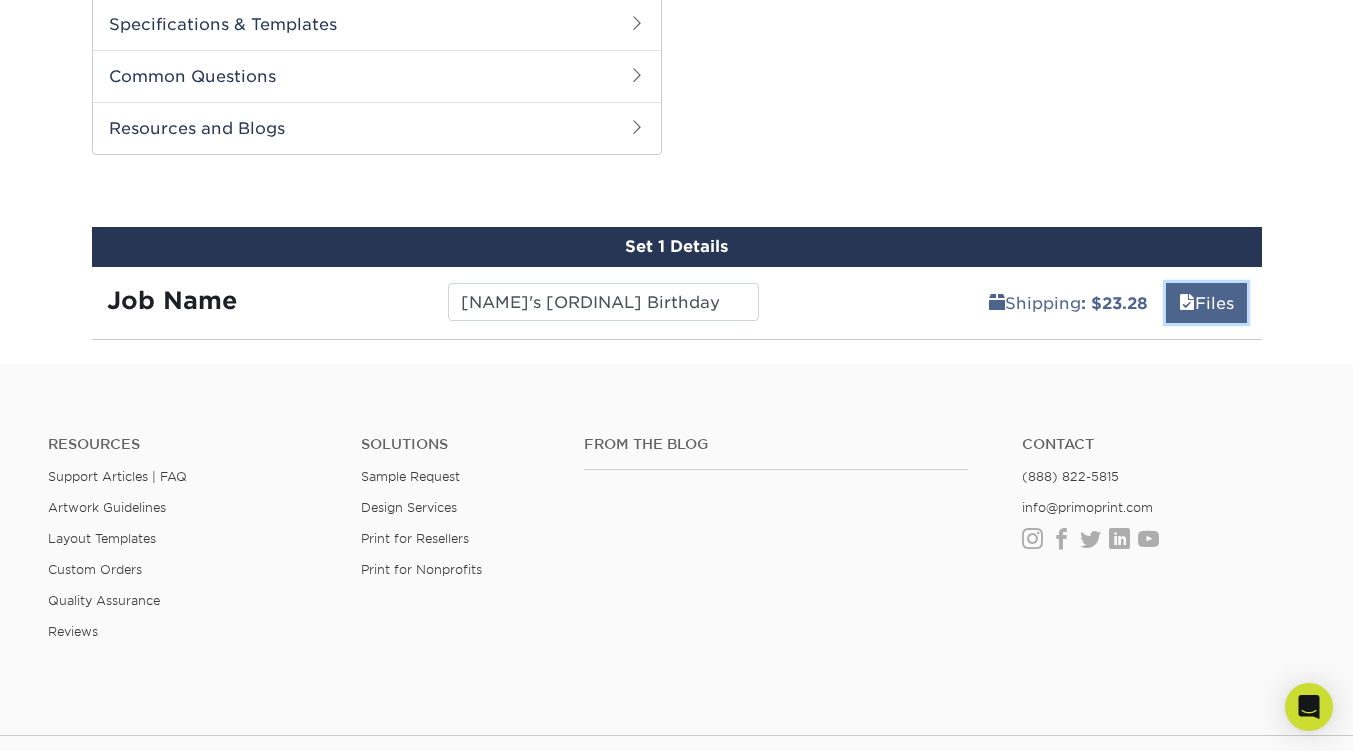 click on "Files" at bounding box center [1206, 303] 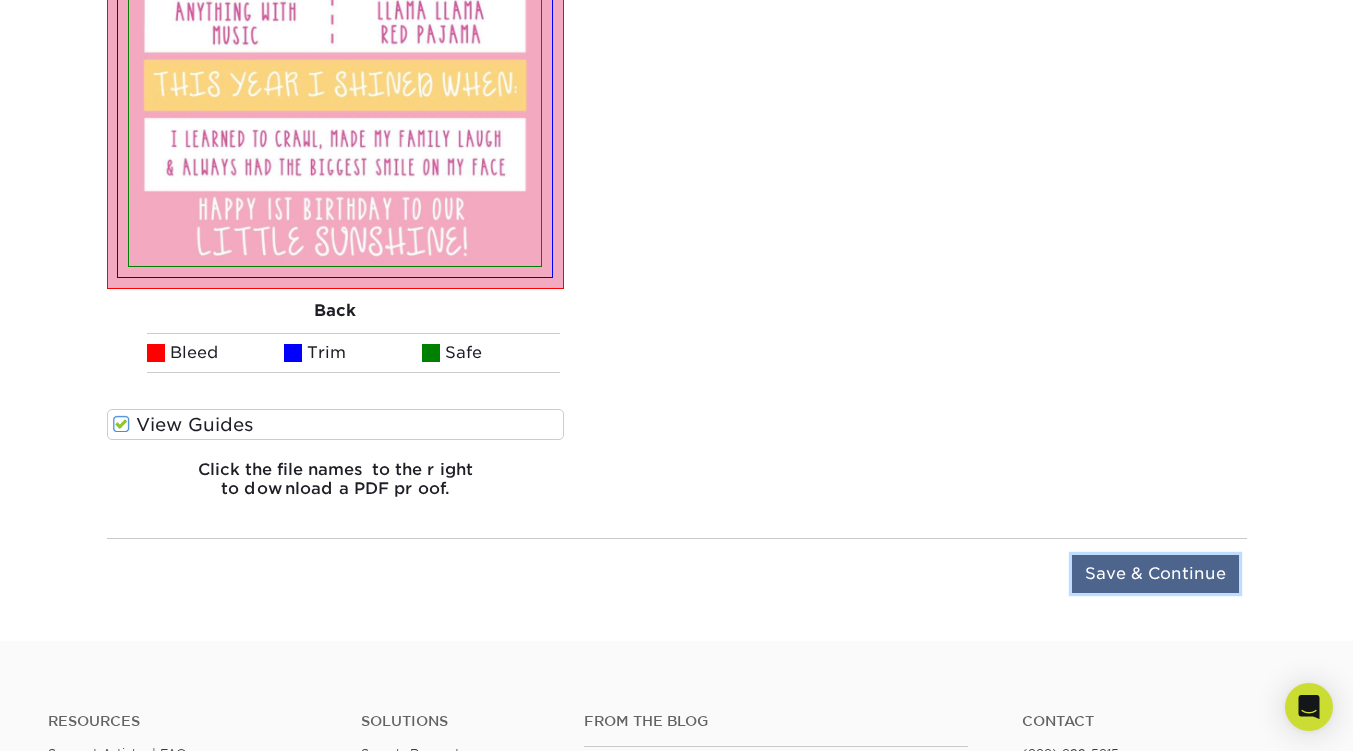 click on "Save & Continue" at bounding box center (1155, 574) 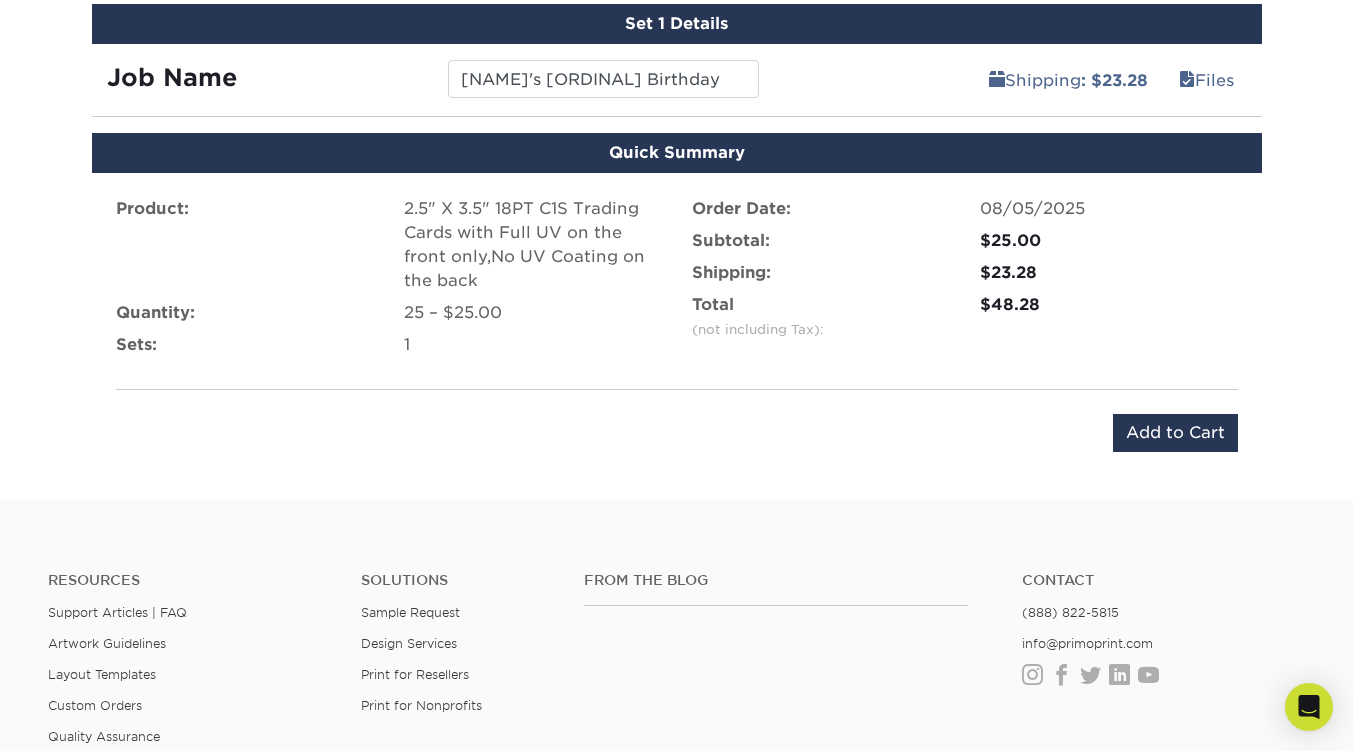 scroll, scrollTop: 1172, scrollLeft: 0, axis: vertical 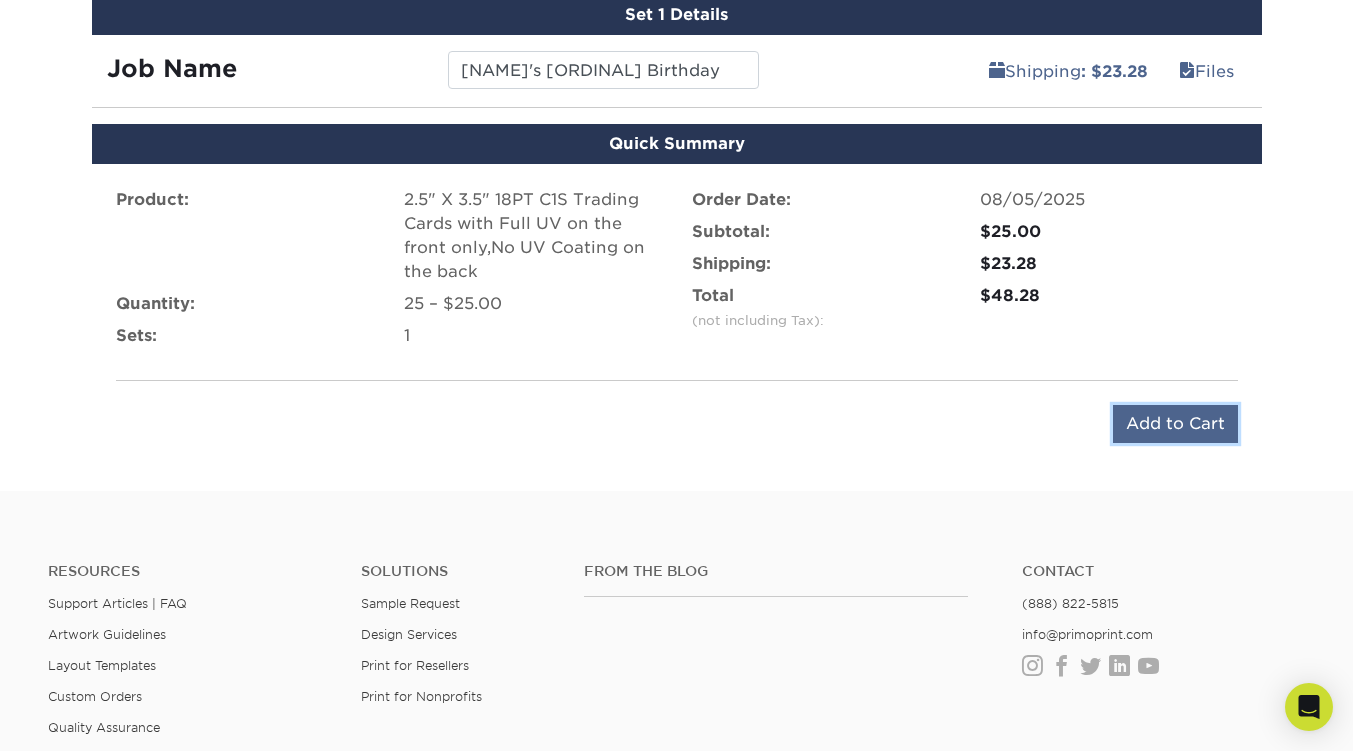 click on "Add to Cart" at bounding box center [1175, 424] 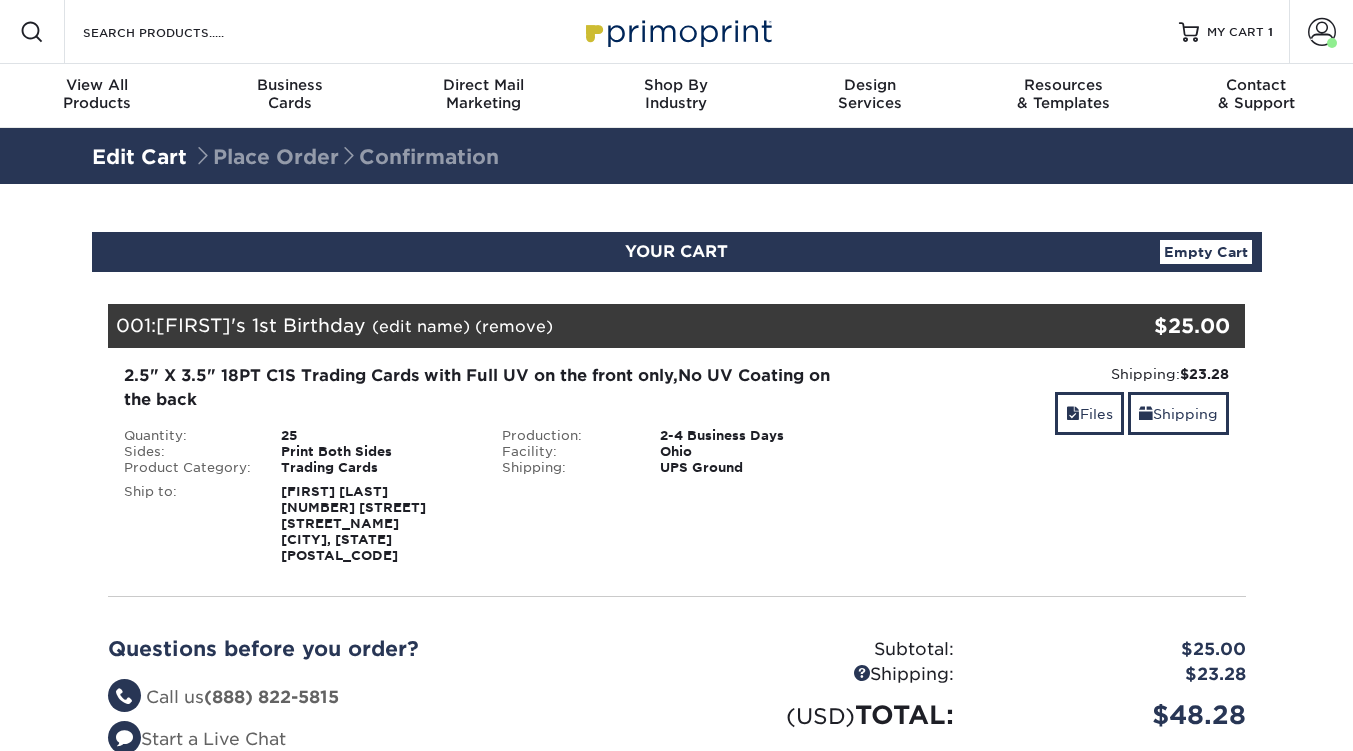 scroll, scrollTop: 0, scrollLeft: 0, axis: both 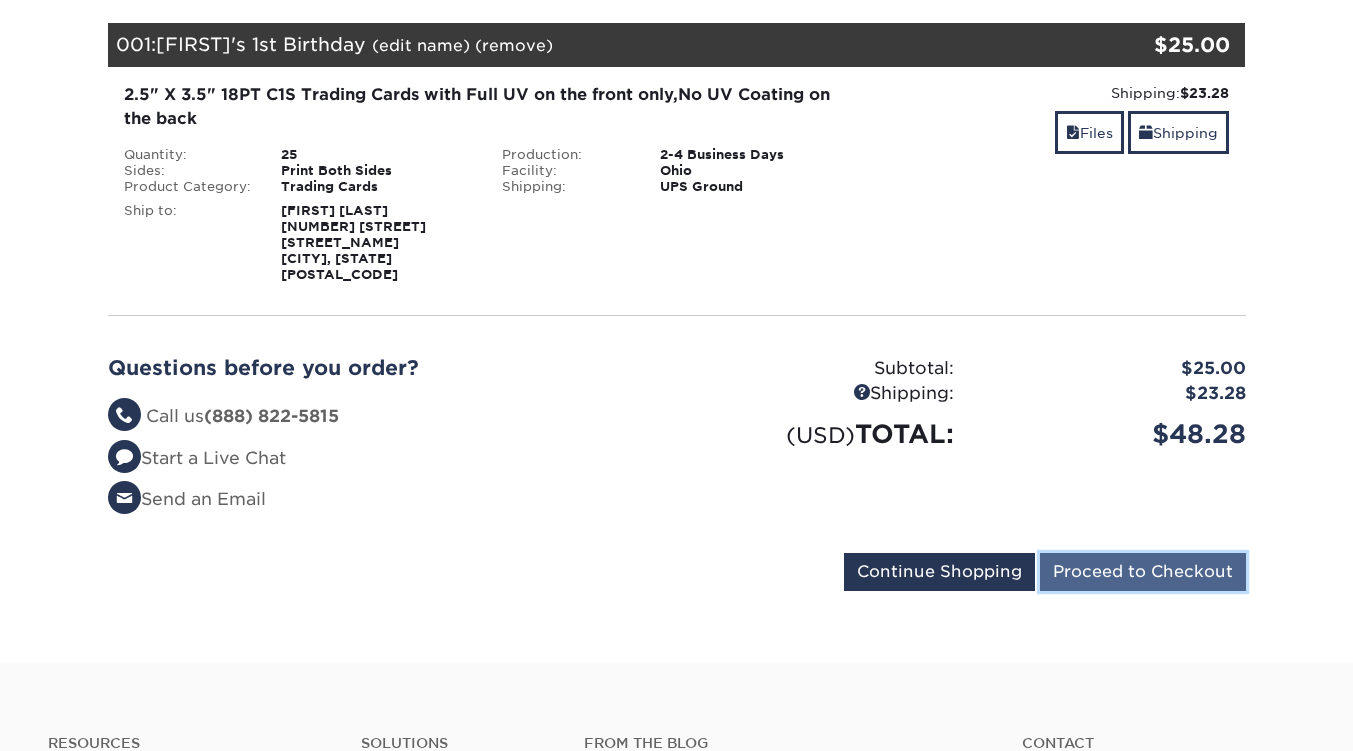 click on "Proceed to Checkout" at bounding box center [1143, 572] 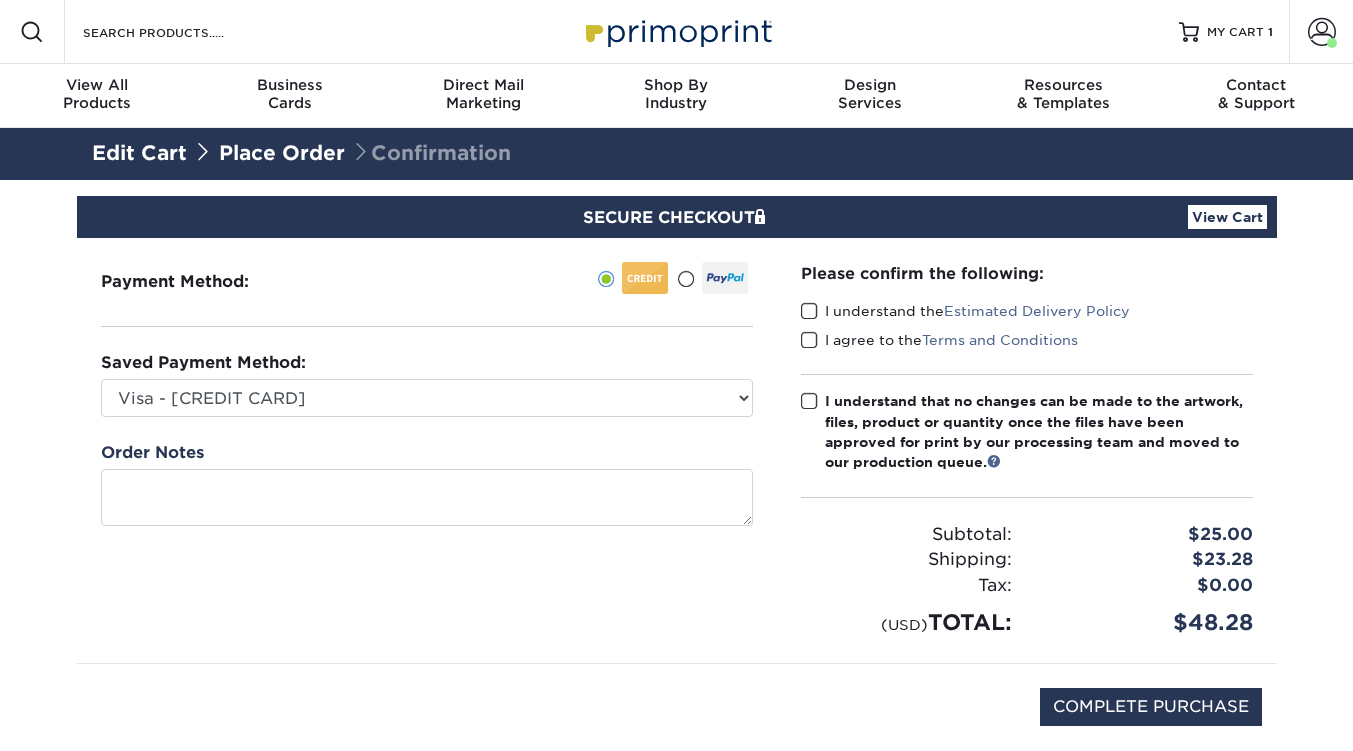 scroll, scrollTop: 0, scrollLeft: 0, axis: both 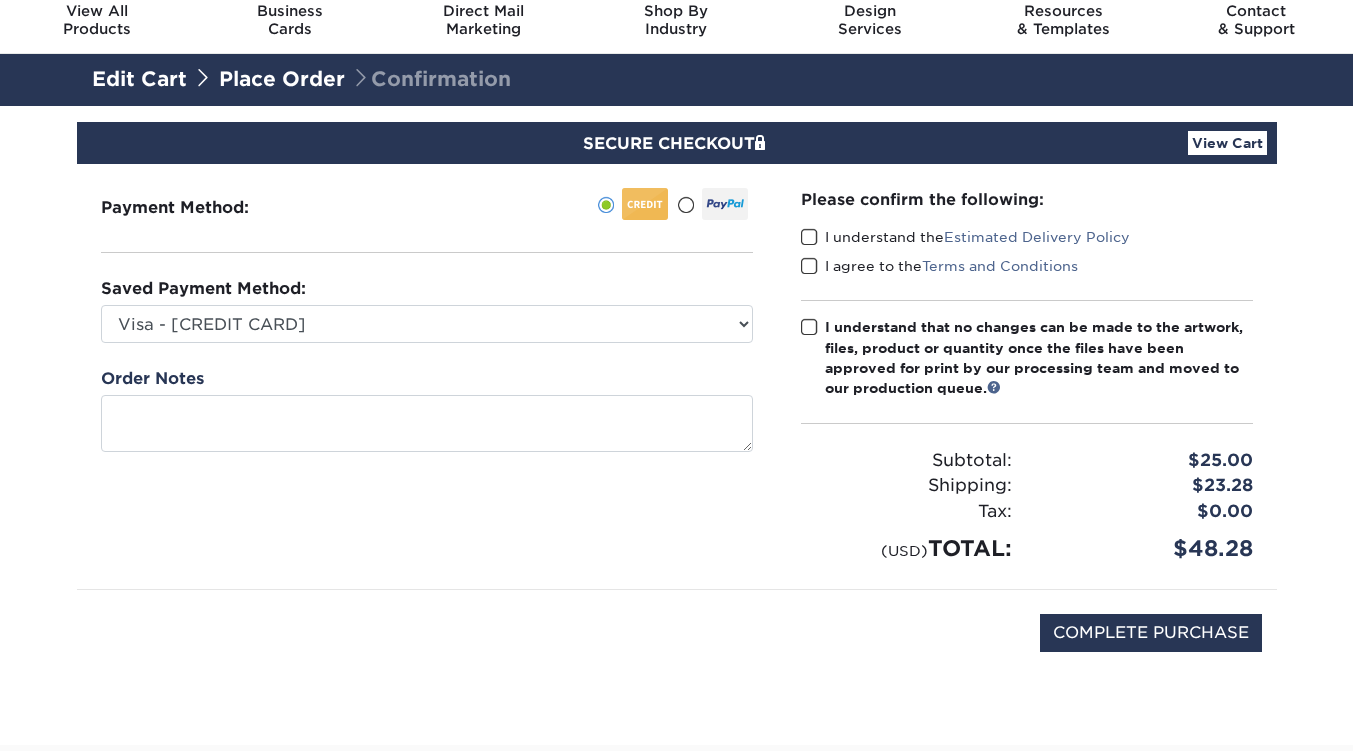 click at bounding box center (809, 237) 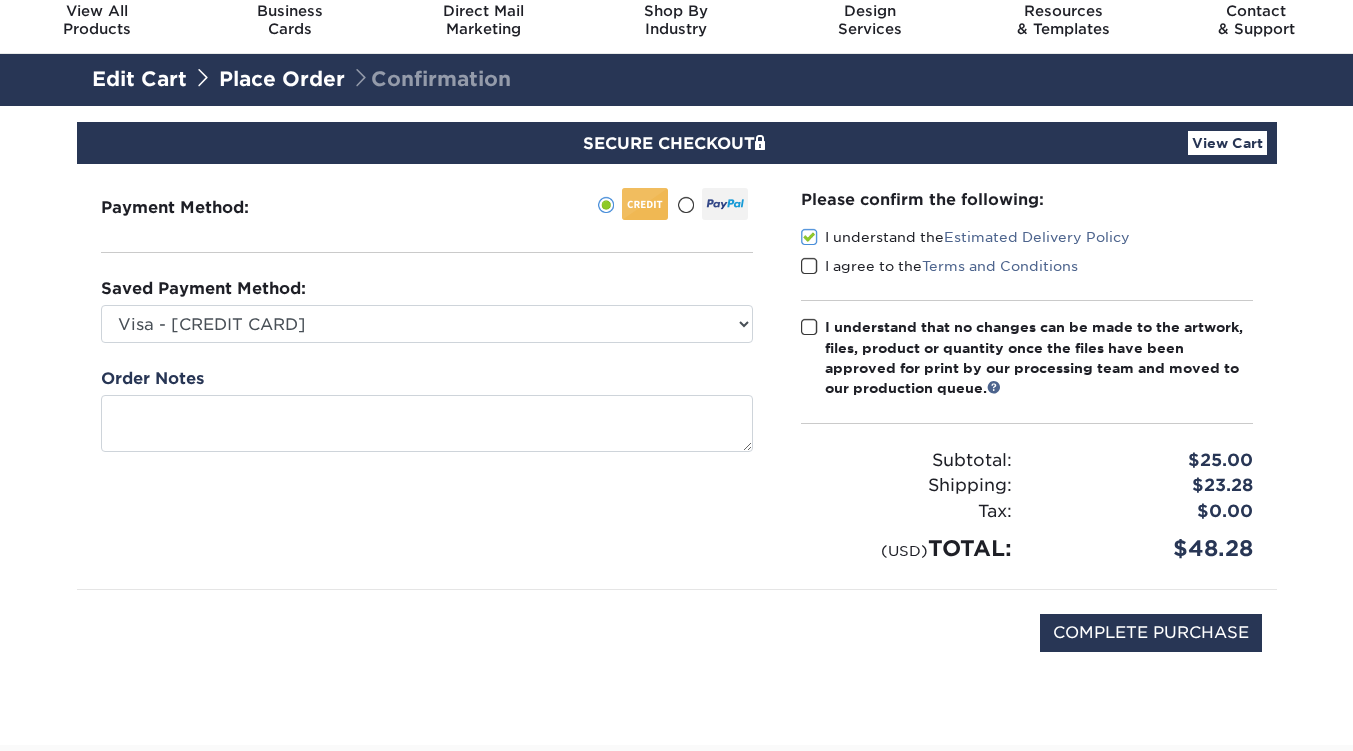click at bounding box center [809, 266] 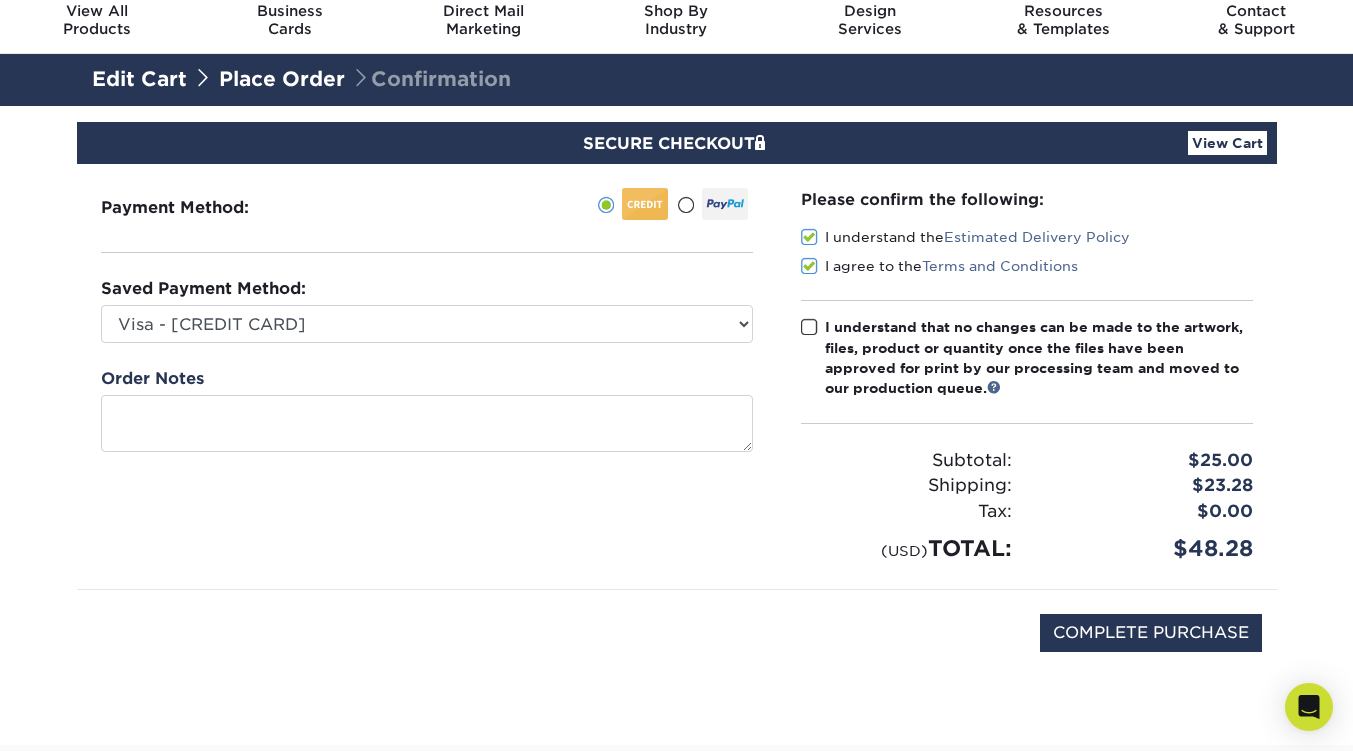 click at bounding box center (809, 327) 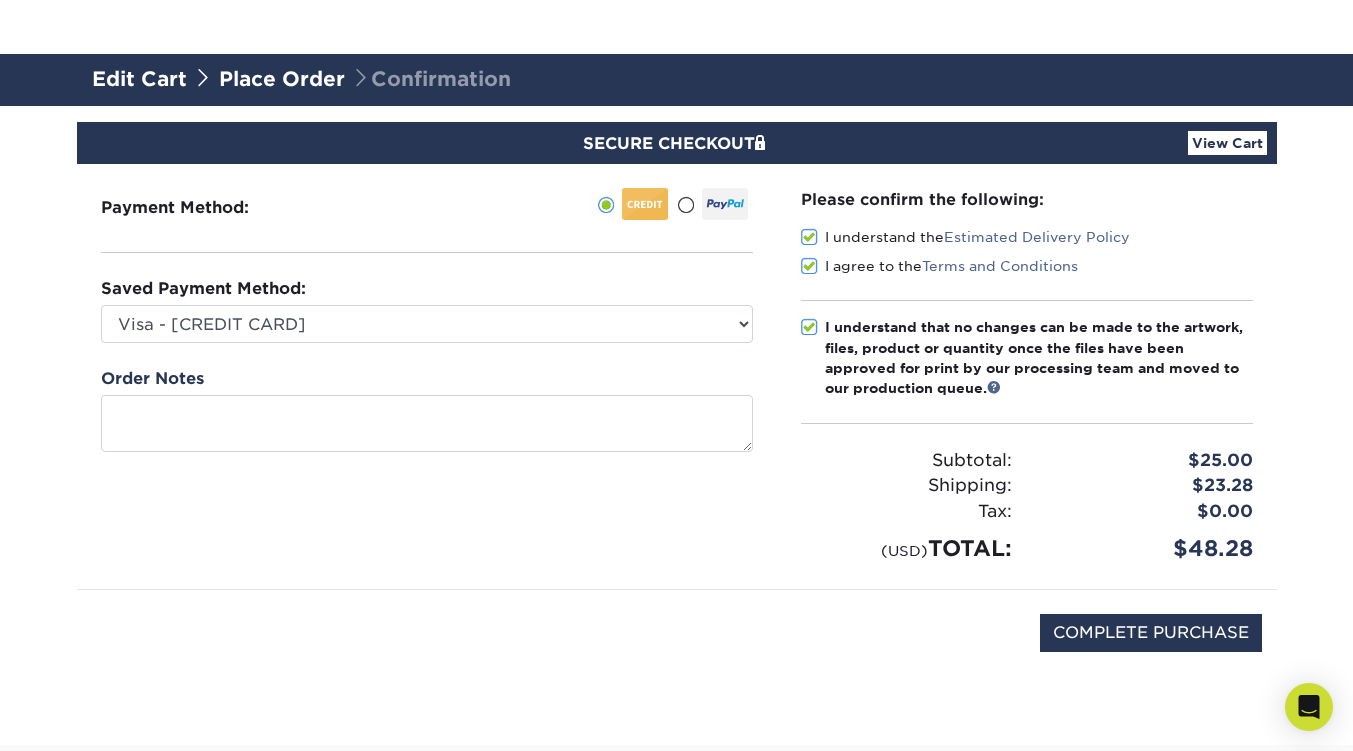 scroll, scrollTop: 118, scrollLeft: 0, axis: vertical 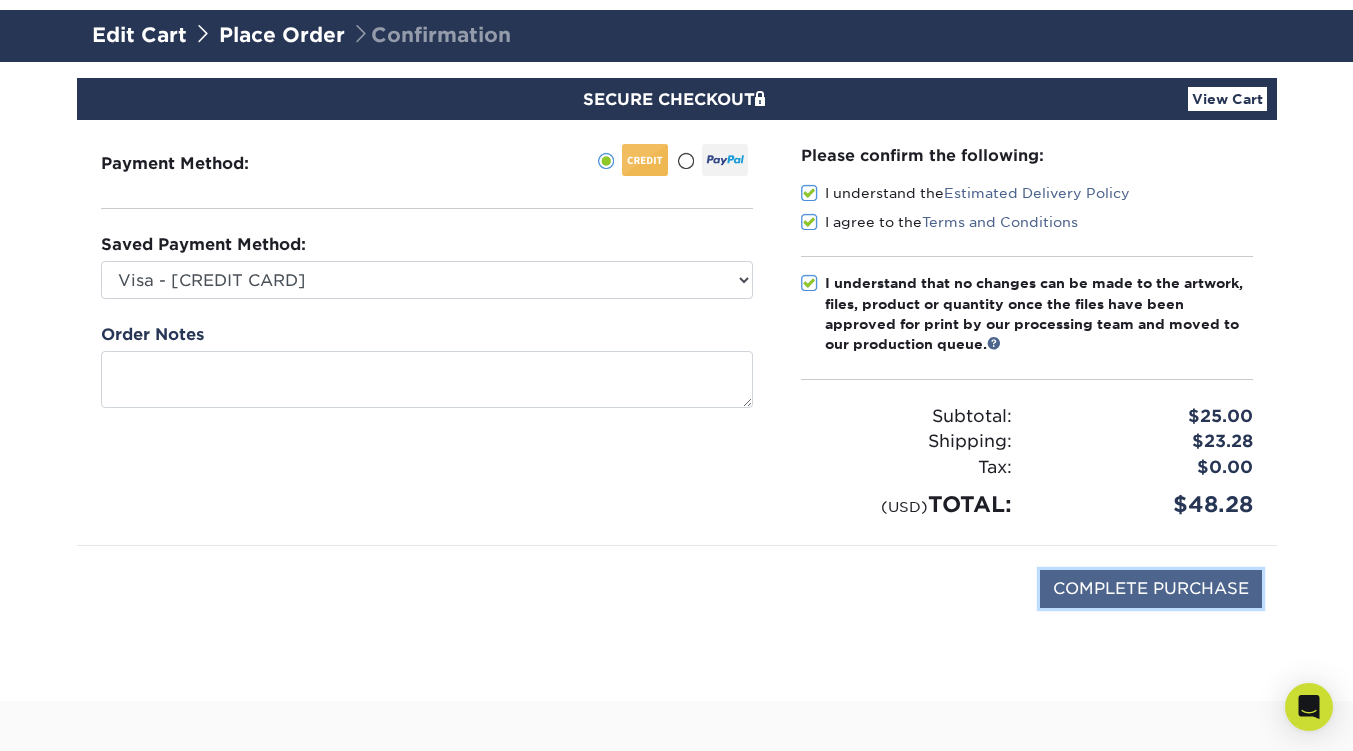 click on "COMPLETE PURCHASE" at bounding box center [1151, 589] 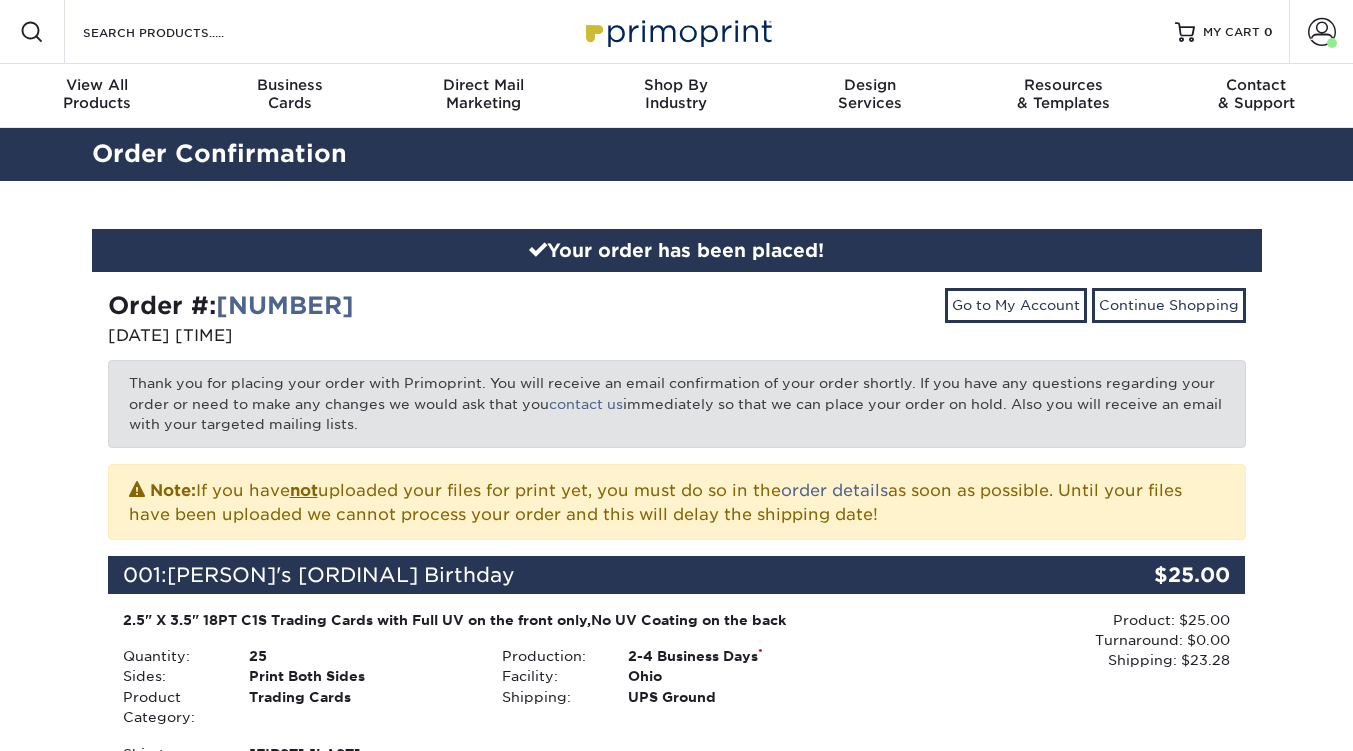 scroll, scrollTop: 0, scrollLeft: 0, axis: both 